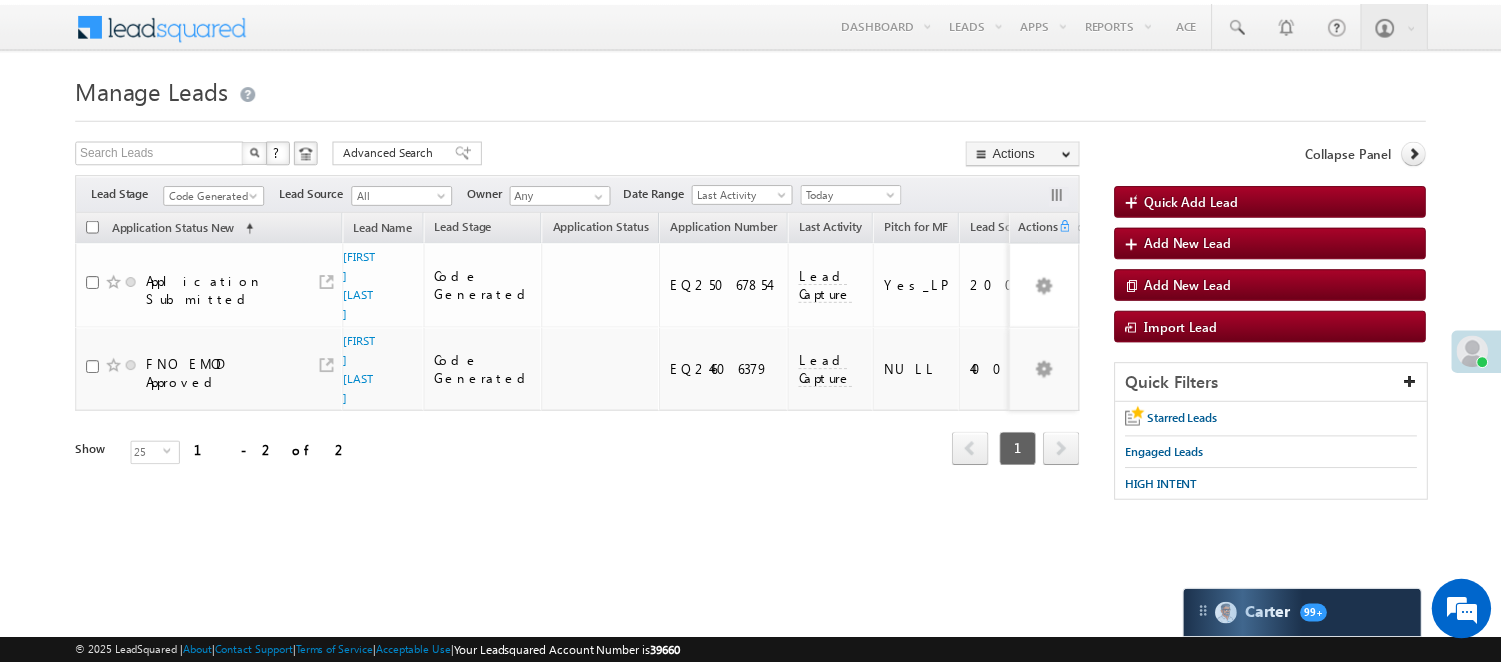 scroll, scrollTop: 0, scrollLeft: 0, axis: both 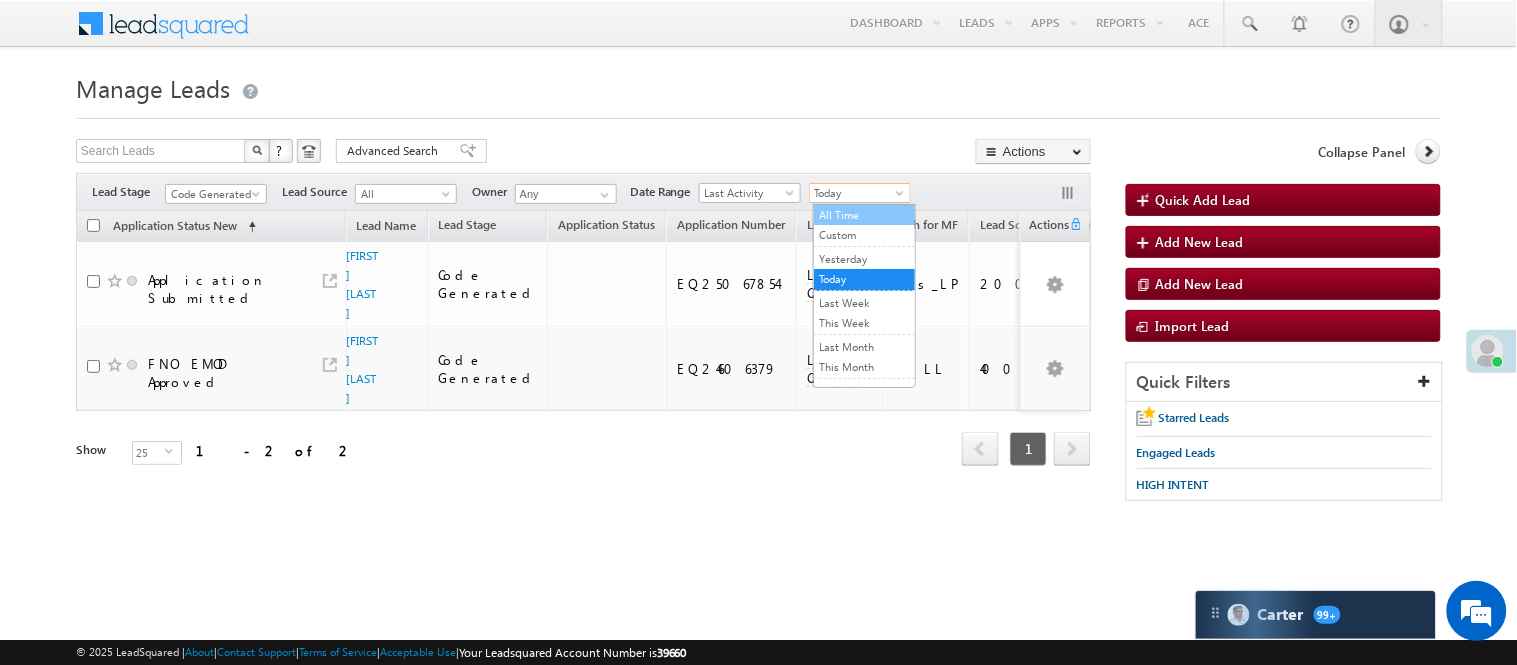 click on "Menu
[FIRST] [LAST]
[EMAIL_USER].[LAST]@[DOMAIN]" at bounding box center [758, 283] 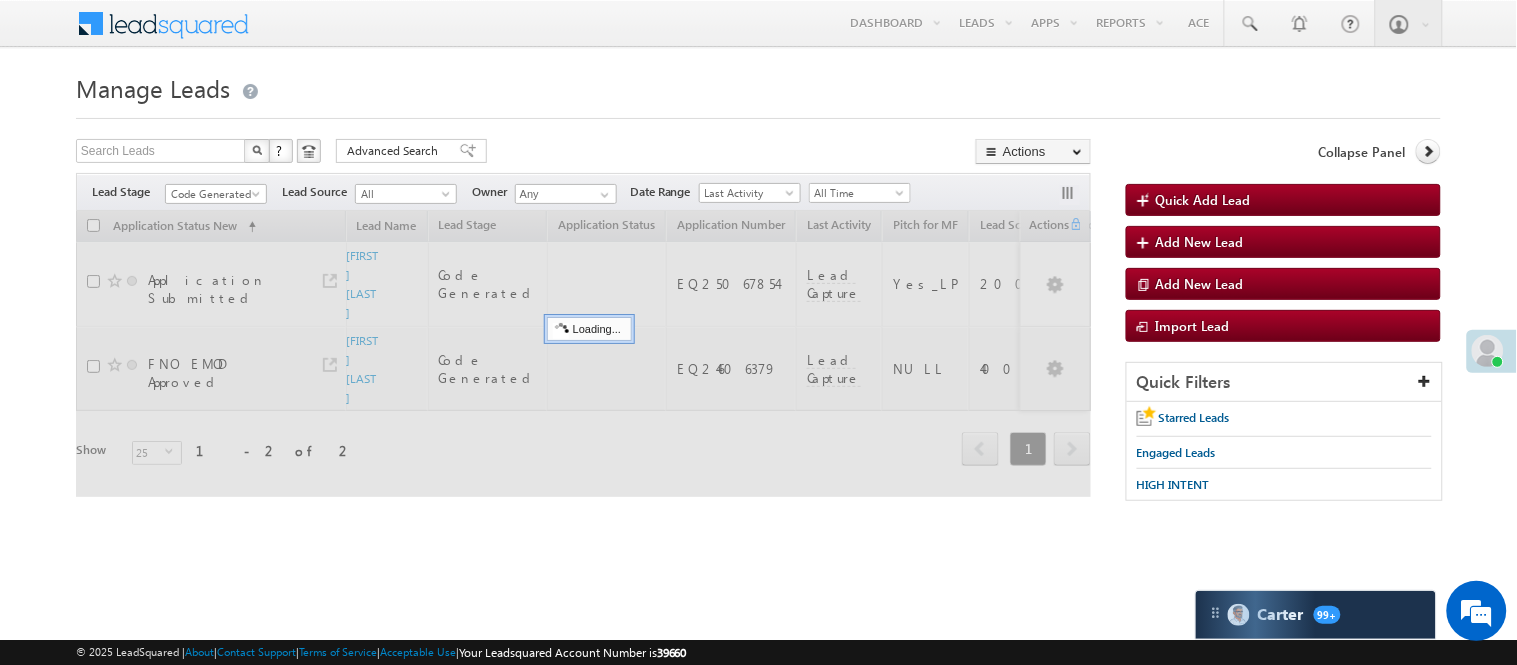 click on "All Time" at bounding box center (857, 193) 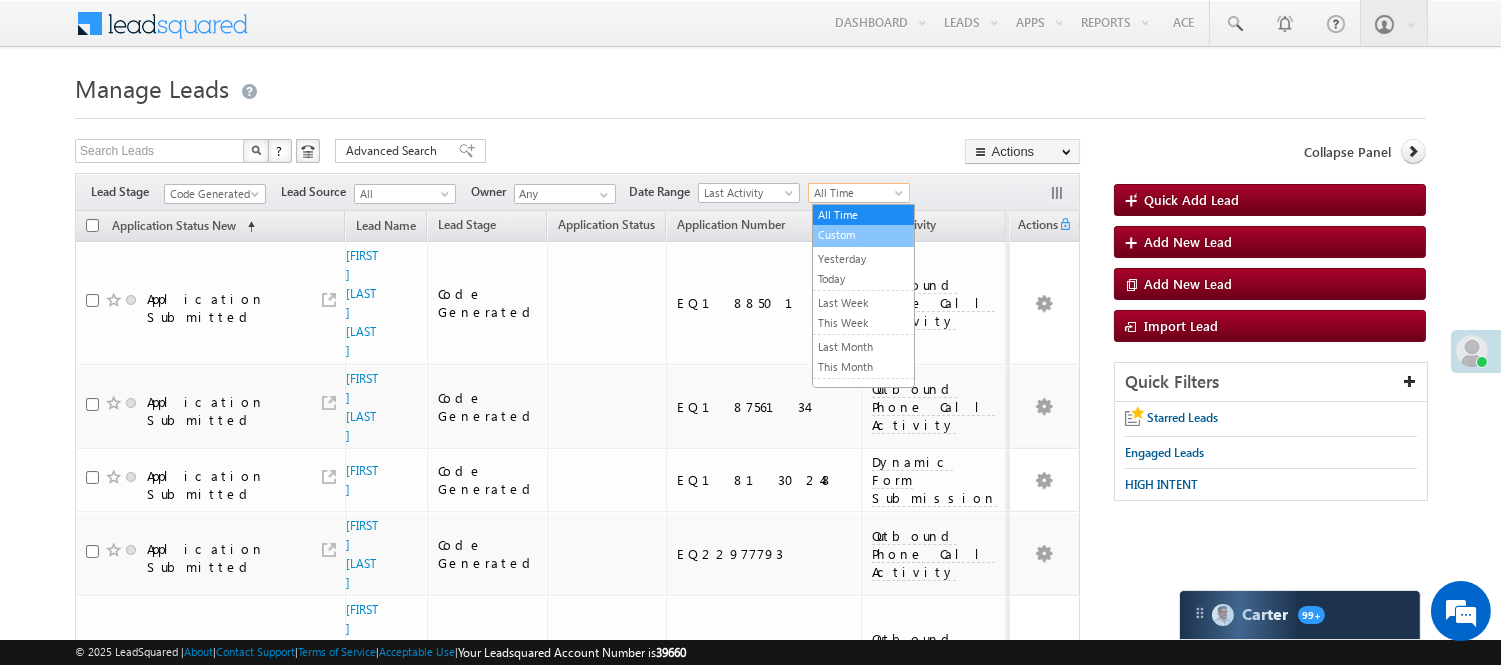 scroll, scrollTop: 0, scrollLeft: 0, axis: both 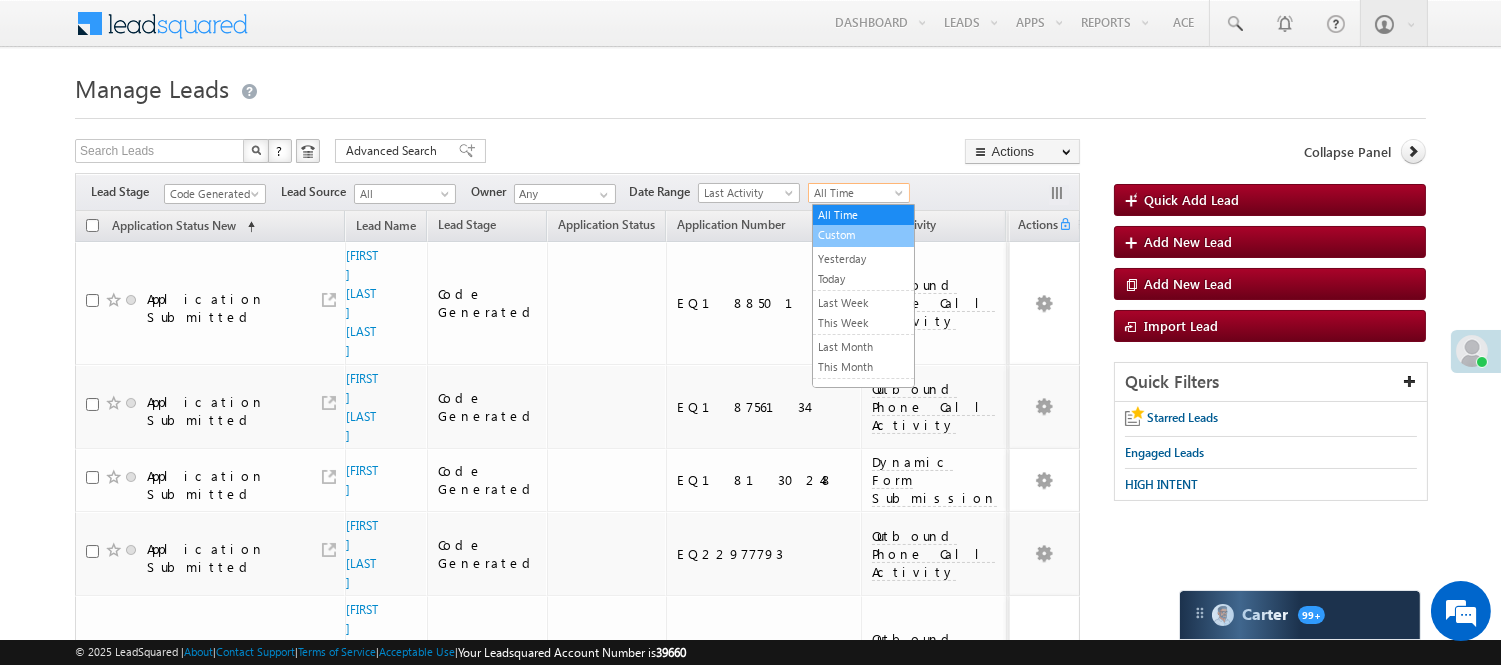 type 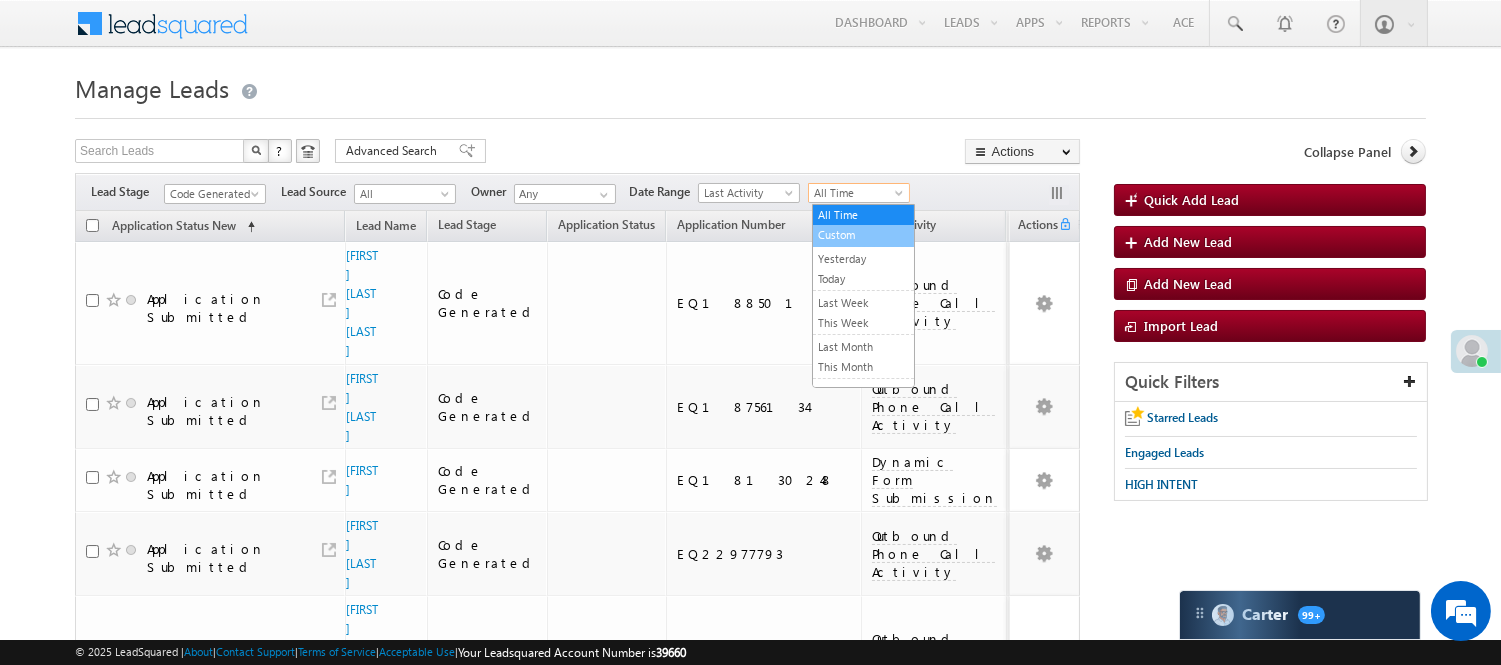 type 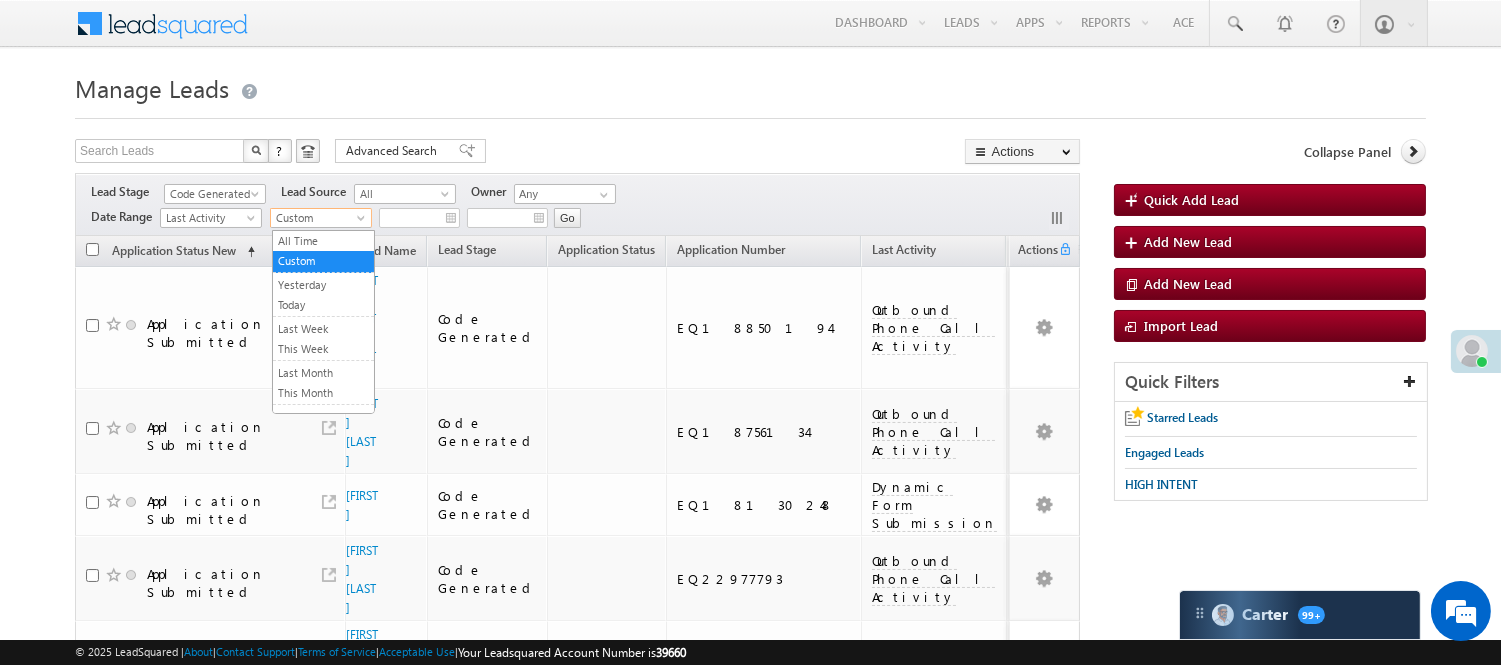 click on "Custom" at bounding box center [318, 218] 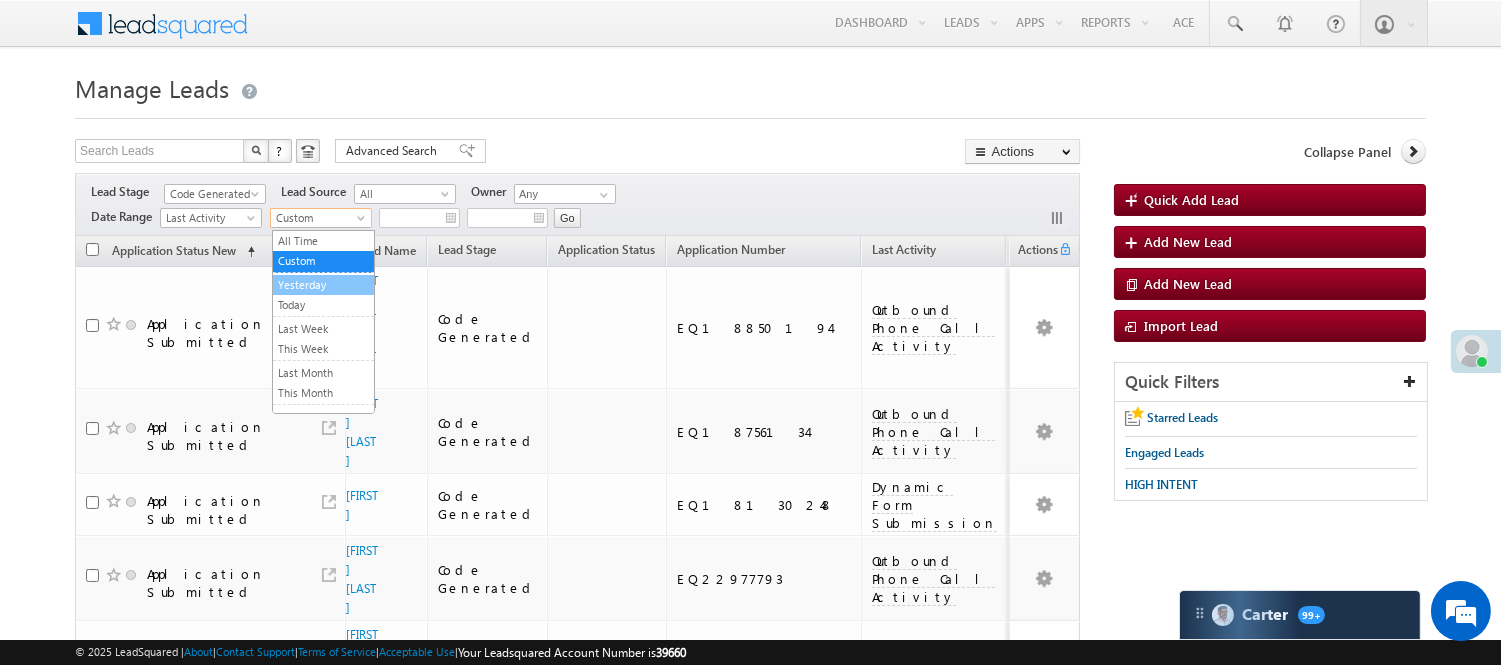 click on "Yesterday" at bounding box center (323, 285) 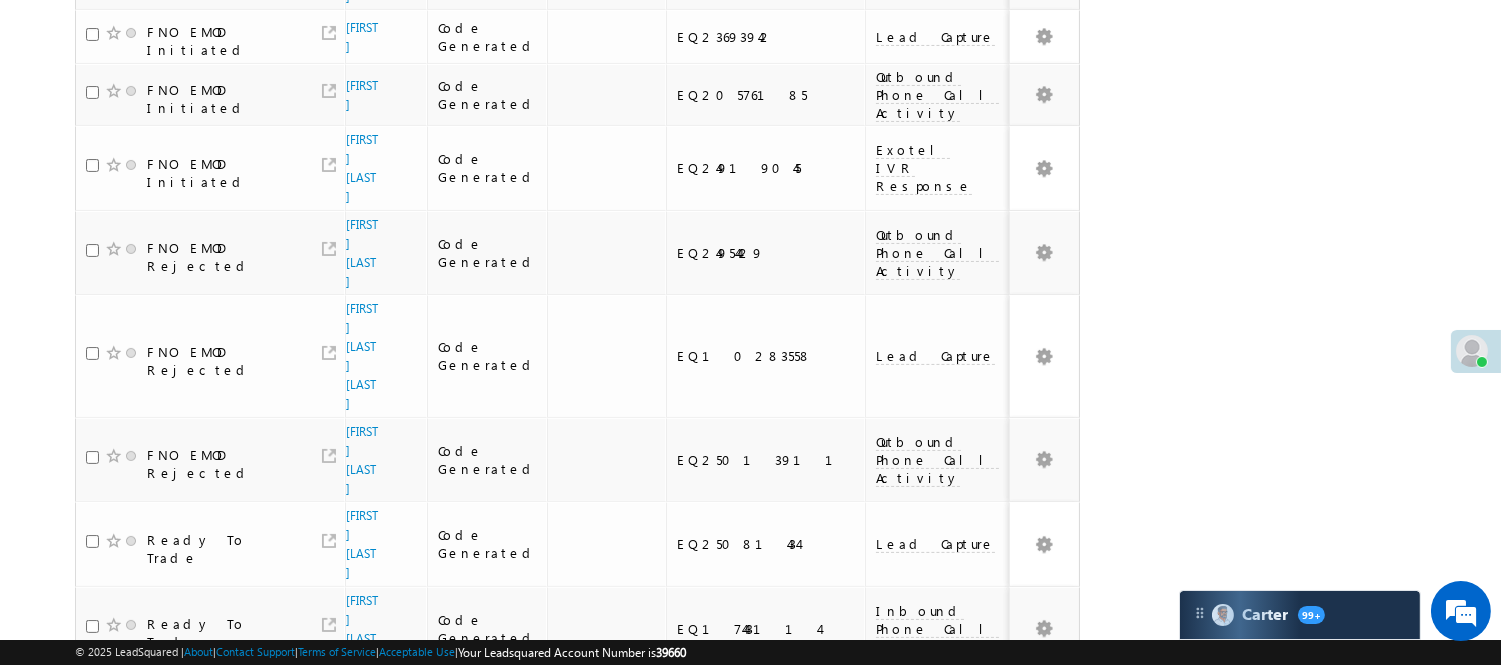 scroll, scrollTop: 1545, scrollLeft: 0, axis: vertical 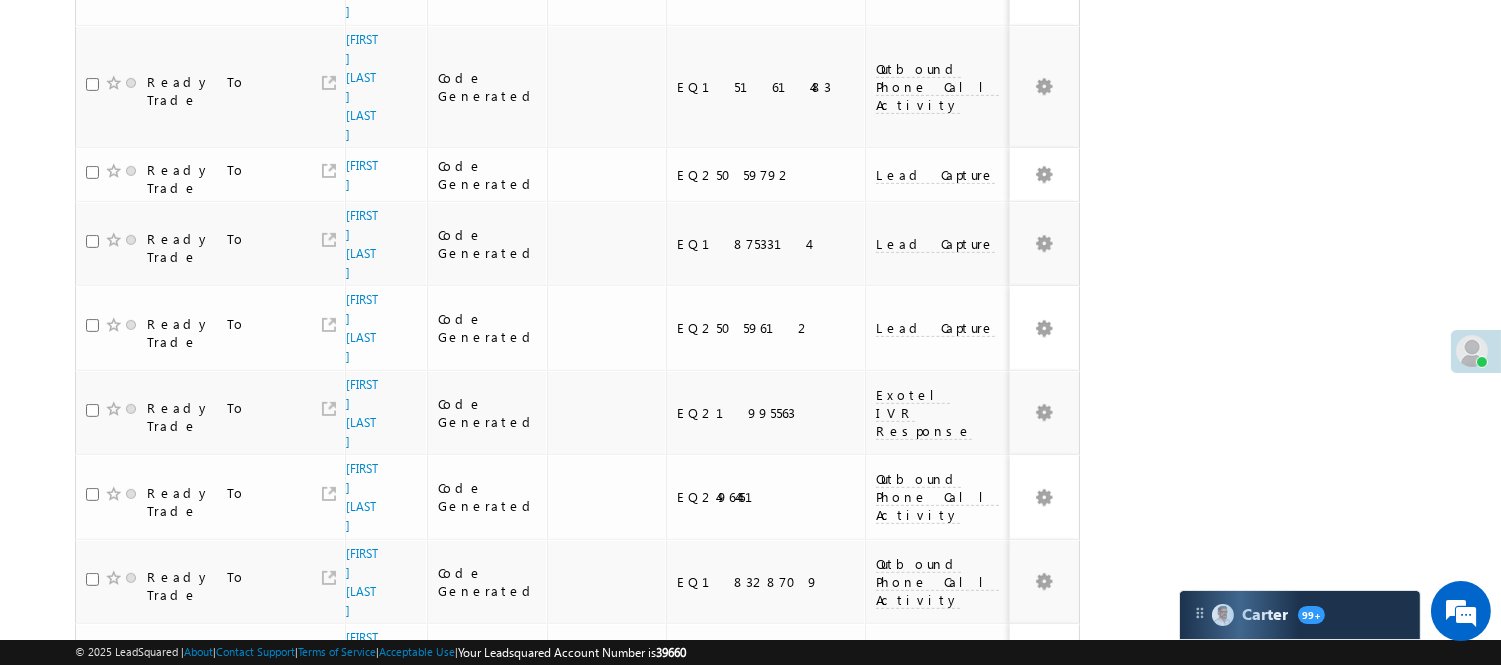 click on "2" at bounding box center (1018, 916) 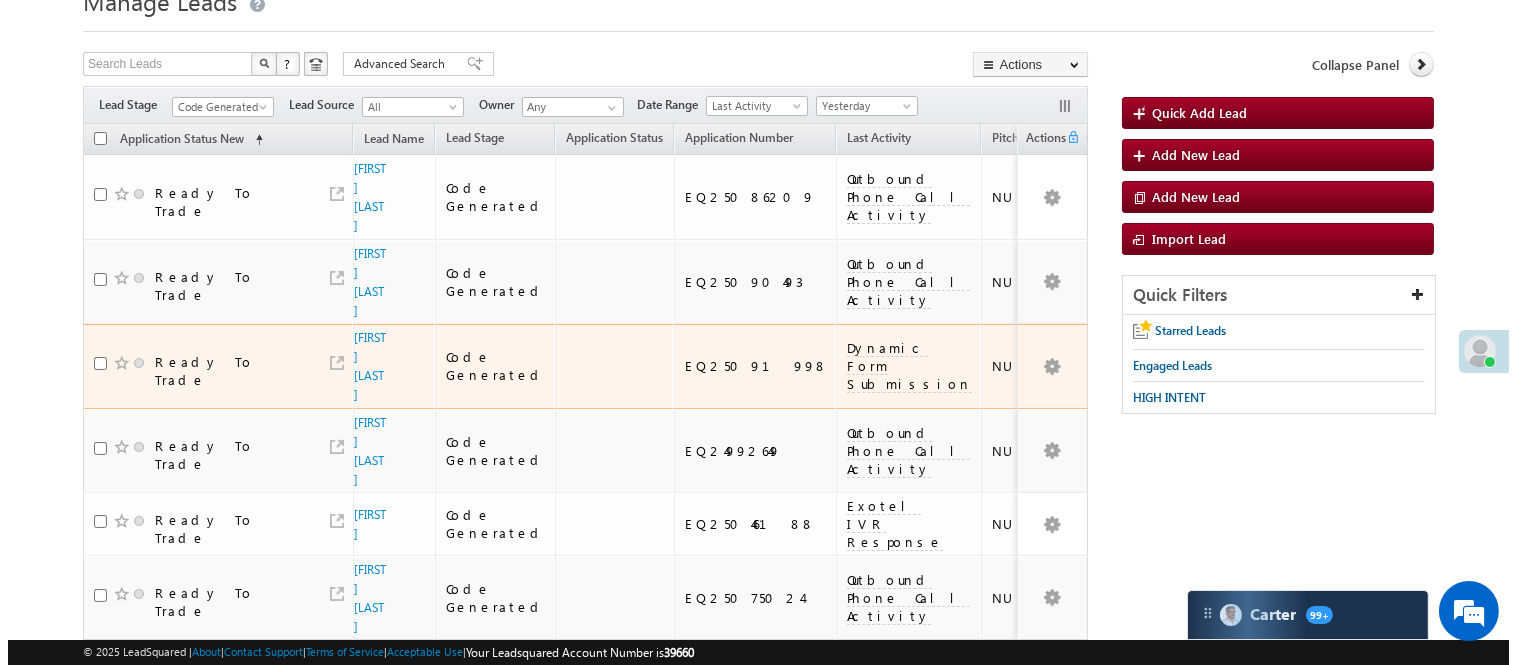 scroll, scrollTop: 0, scrollLeft: 0, axis: both 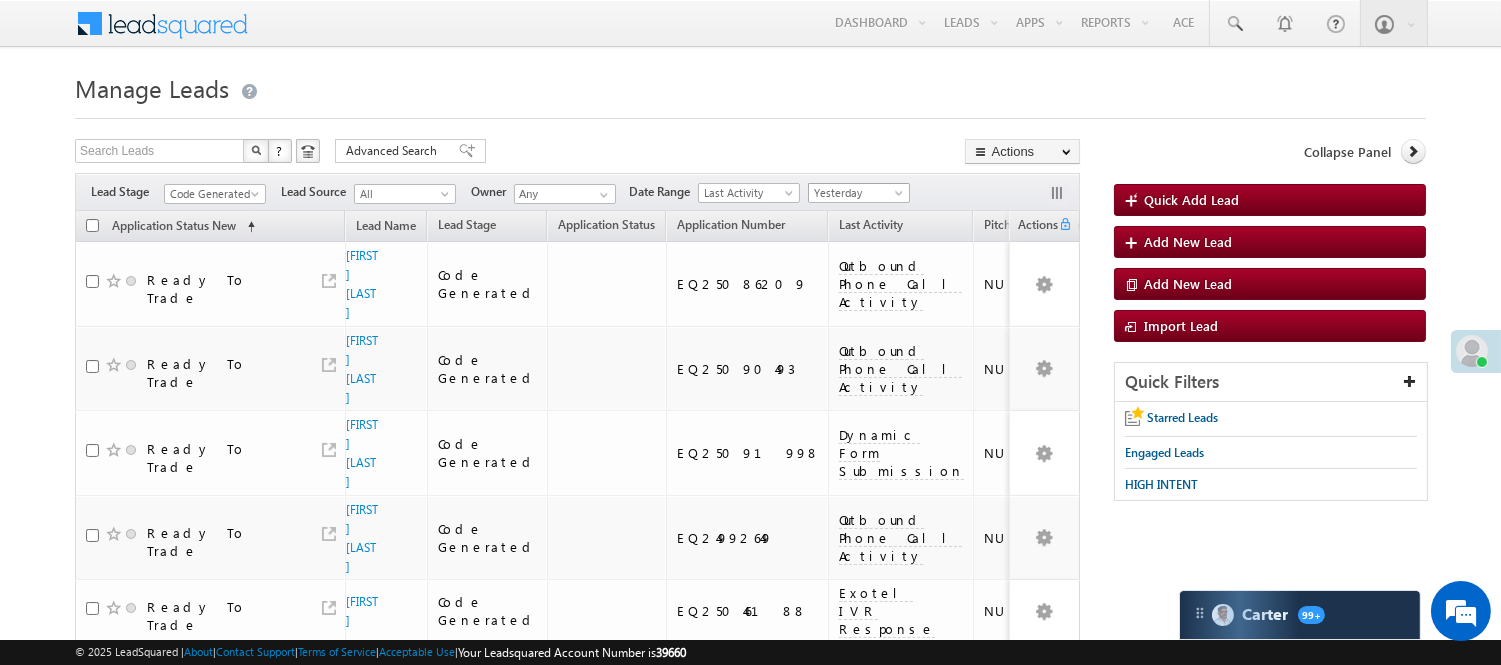 drag, startPoint x: 855, startPoint y: 195, endPoint x: 853, endPoint y: 258, distance: 63.03174 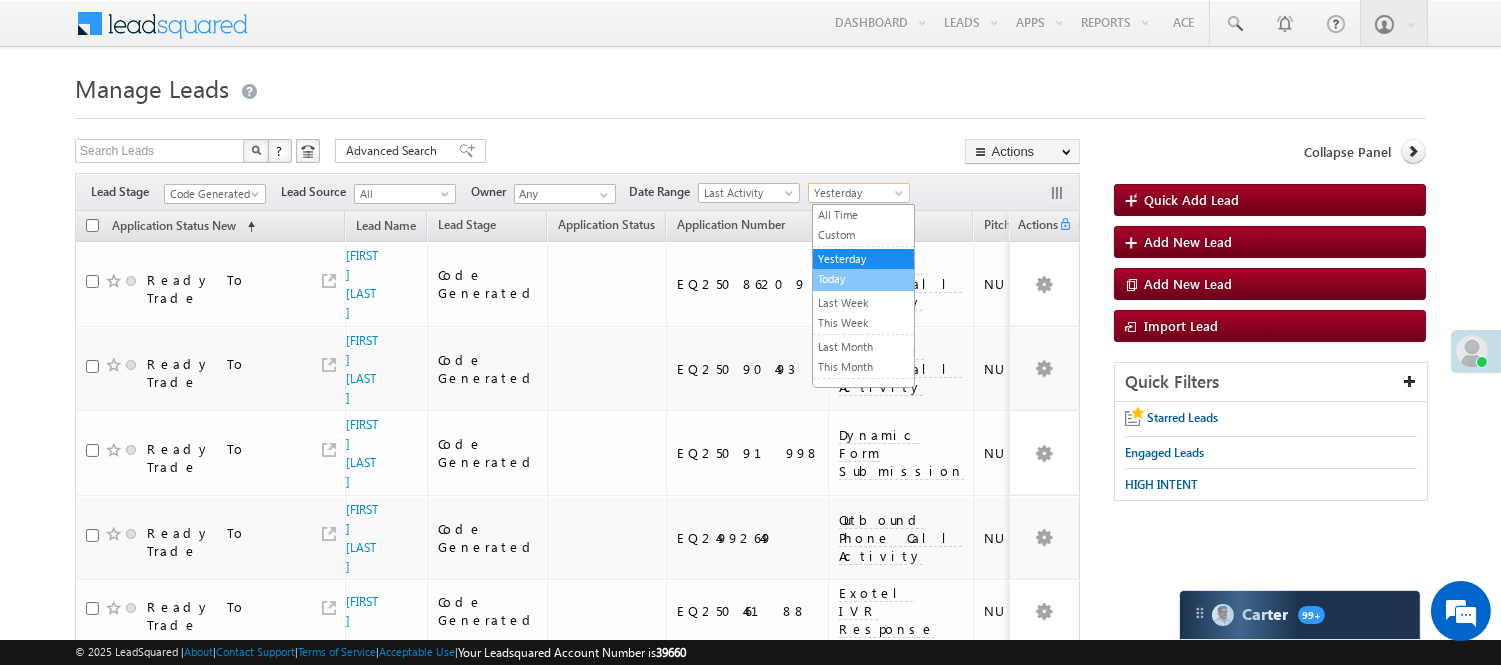 drag, startPoint x: 838, startPoint y: 296, endPoint x: 838, endPoint y: 281, distance: 15 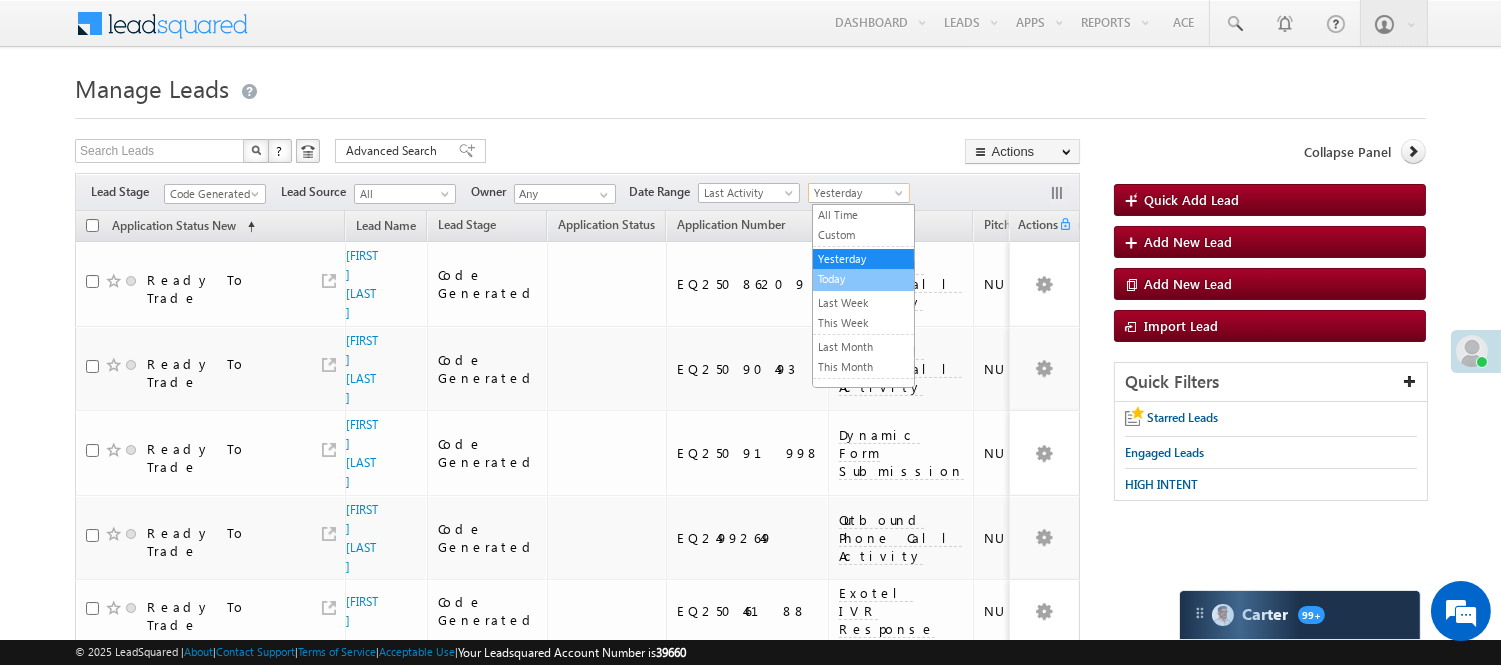 click on "All Time Custom Yesterday Today Last Week This Week Last Month This Month Last Year This Year Last 7 Days Last 30 Days" at bounding box center [863, 296] 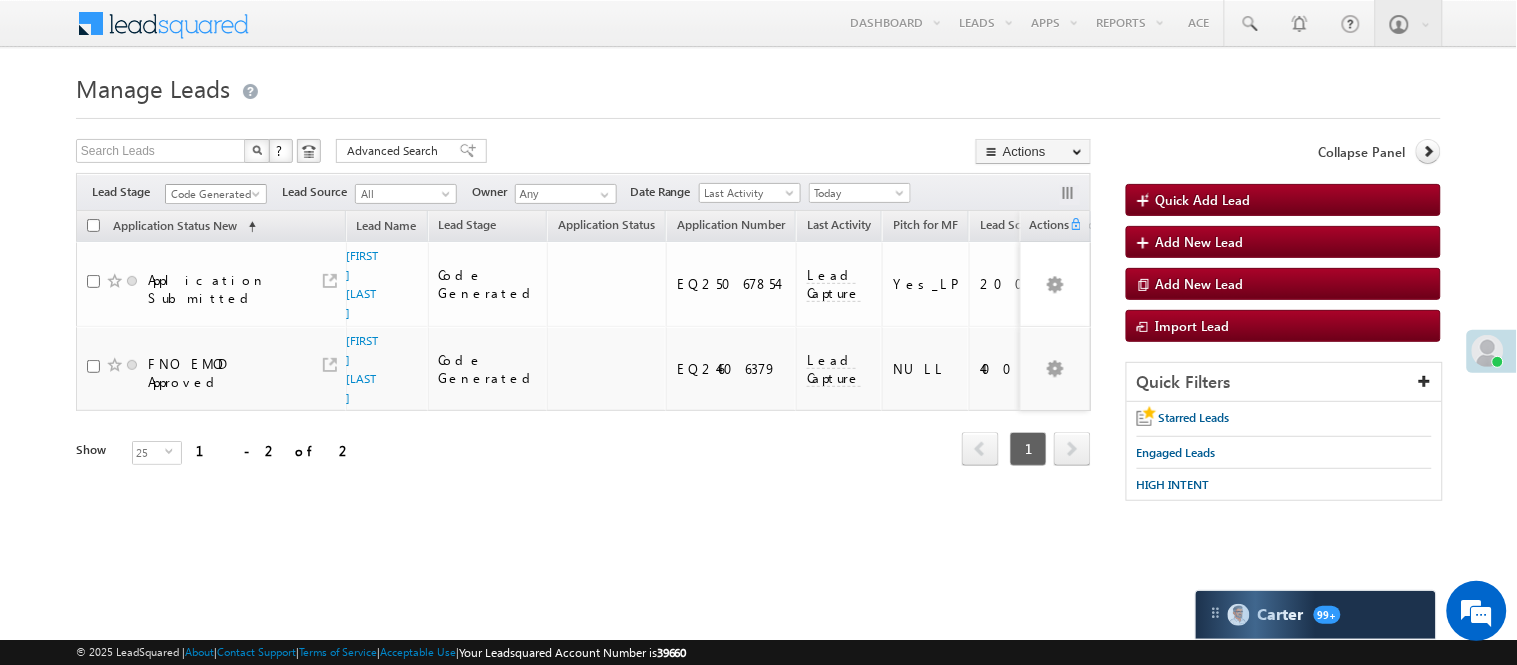 click on "Code Generated" at bounding box center [213, 194] 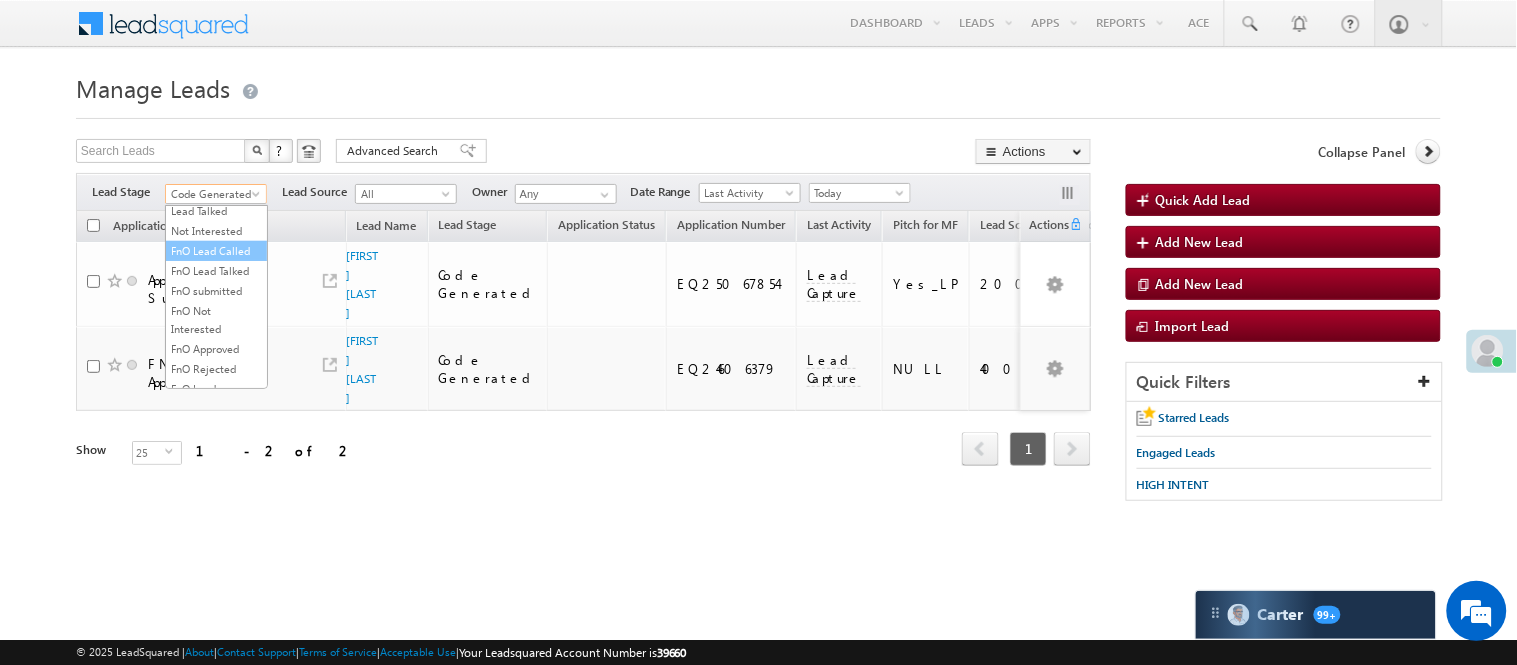 scroll, scrollTop: 0, scrollLeft: 0, axis: both 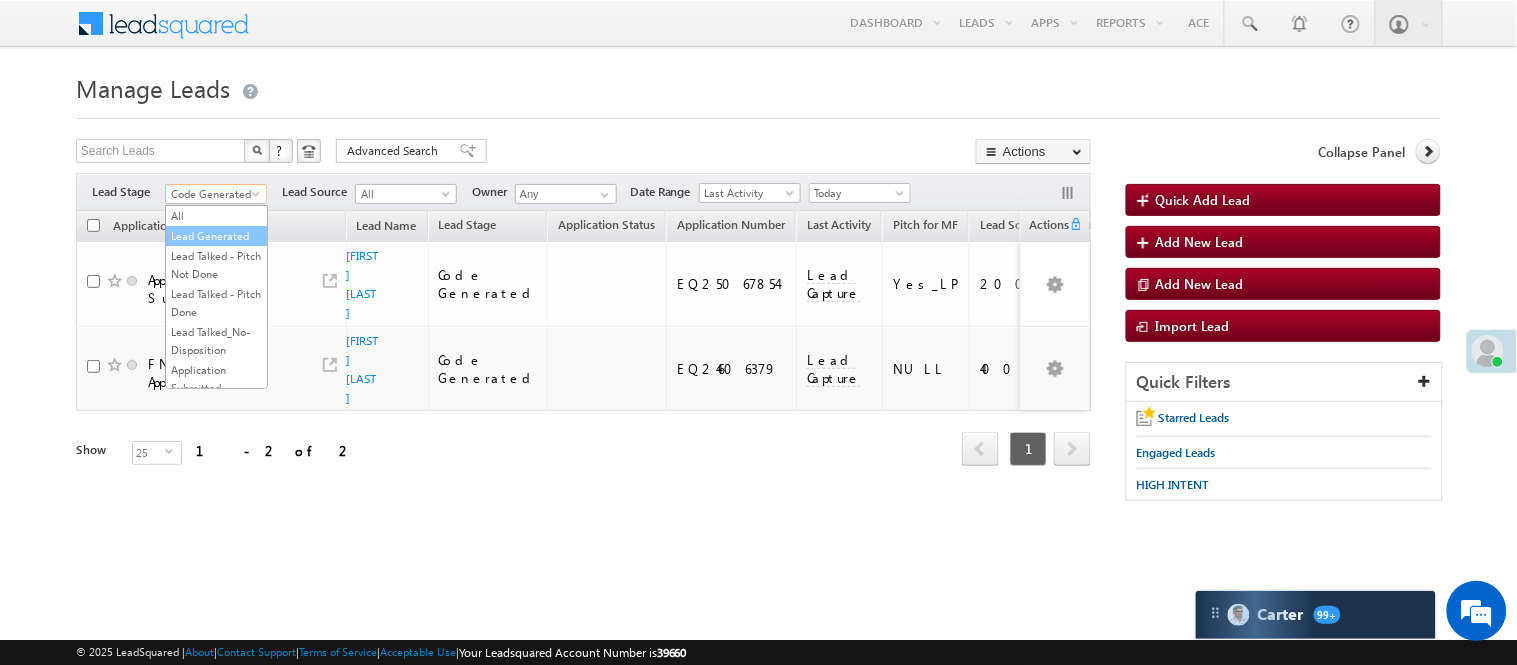 click on "Lead Generated" at bounding box center (216, 236) 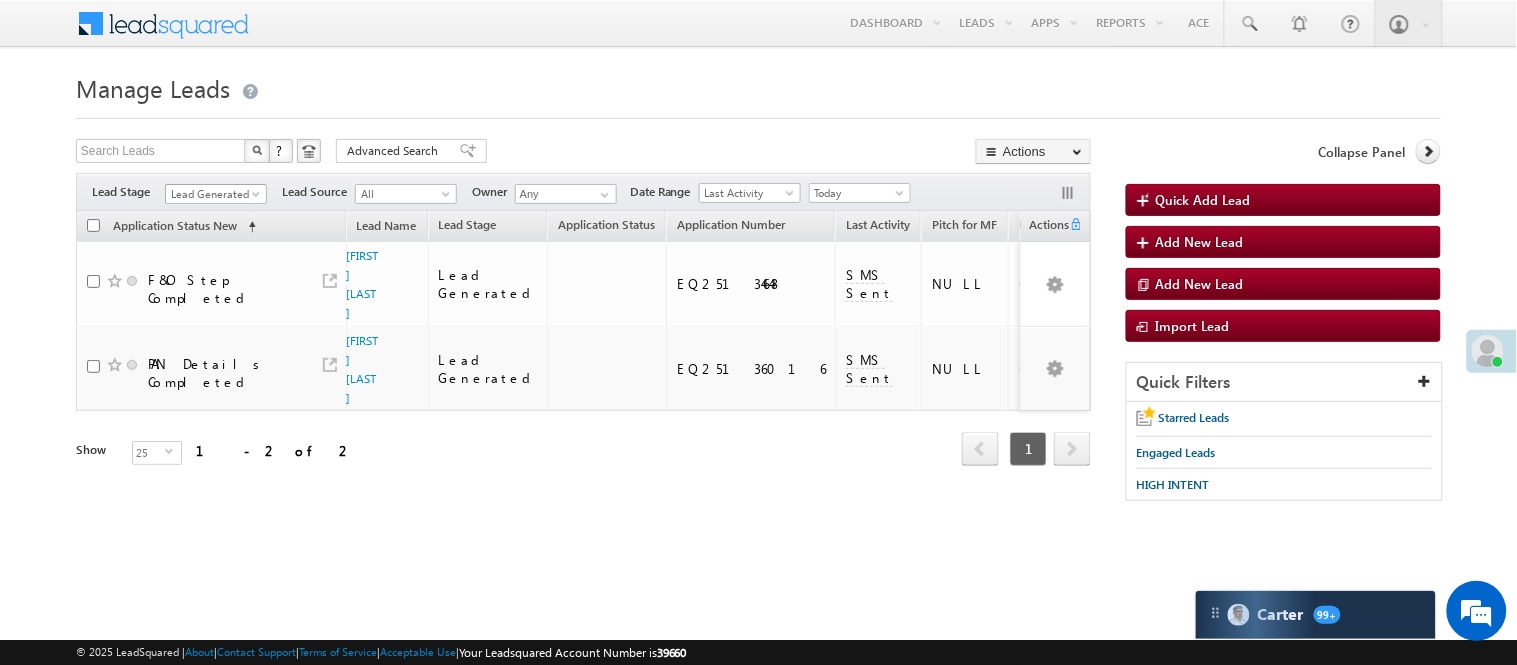 click on "Lead Generated" at bounding box center (213, 194) 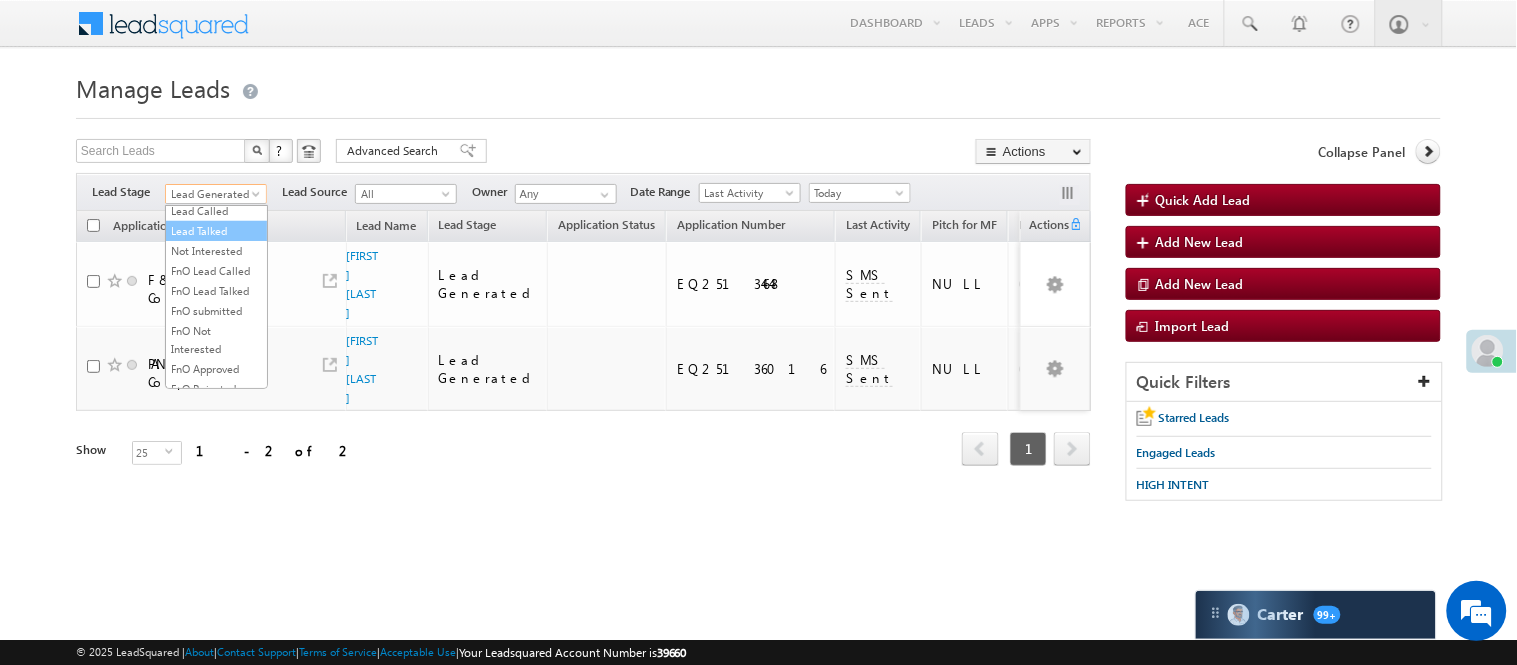 scroll, scrollTop: 274, scrollLeft: 0, axis: vertical 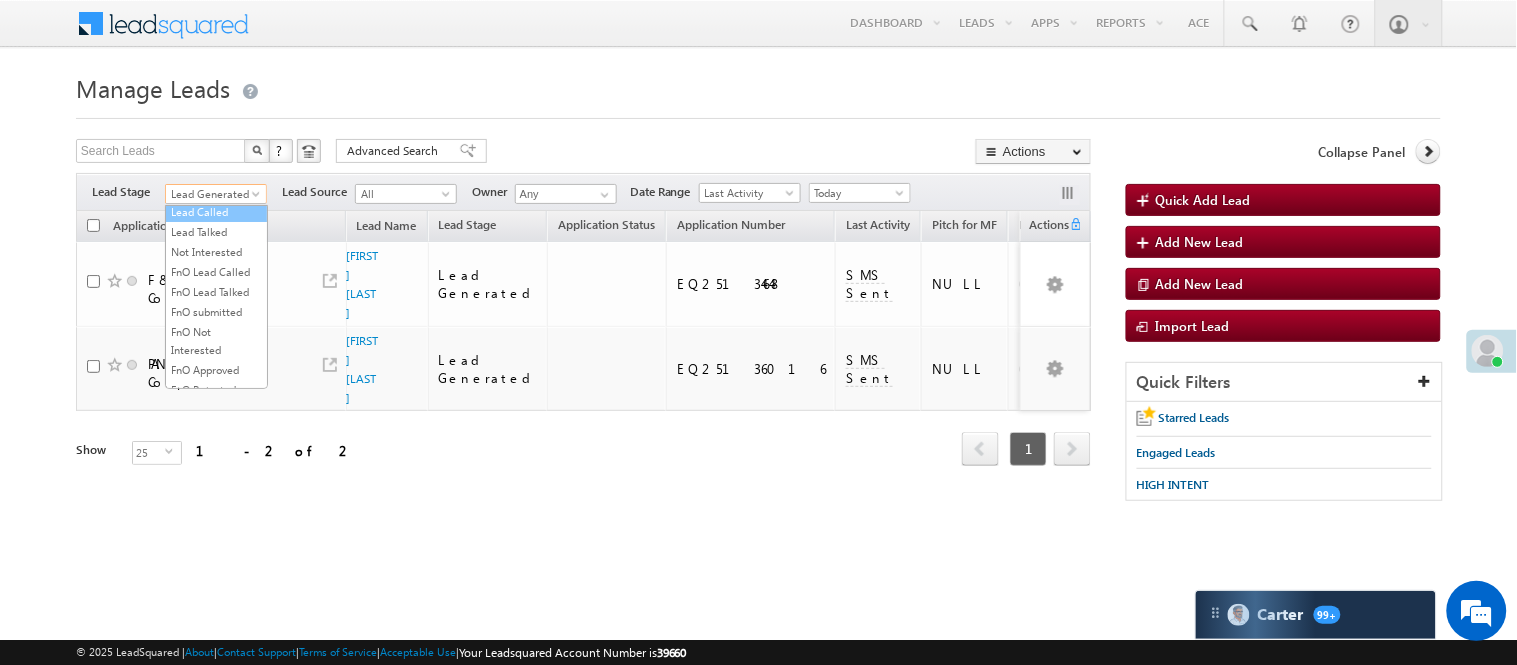 click on "Lead Called" at bounding box center (216, 212) 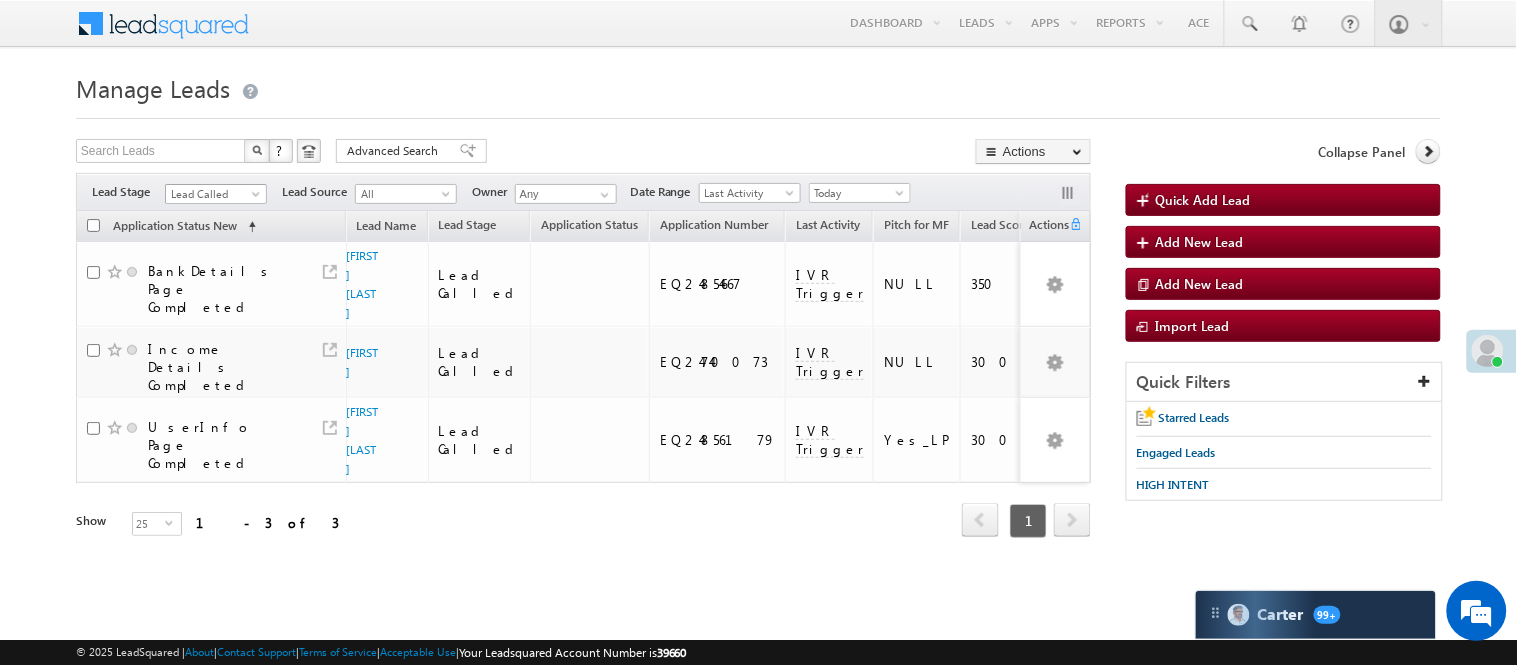 click on "Lead Called" at bounding box center [213, 194] 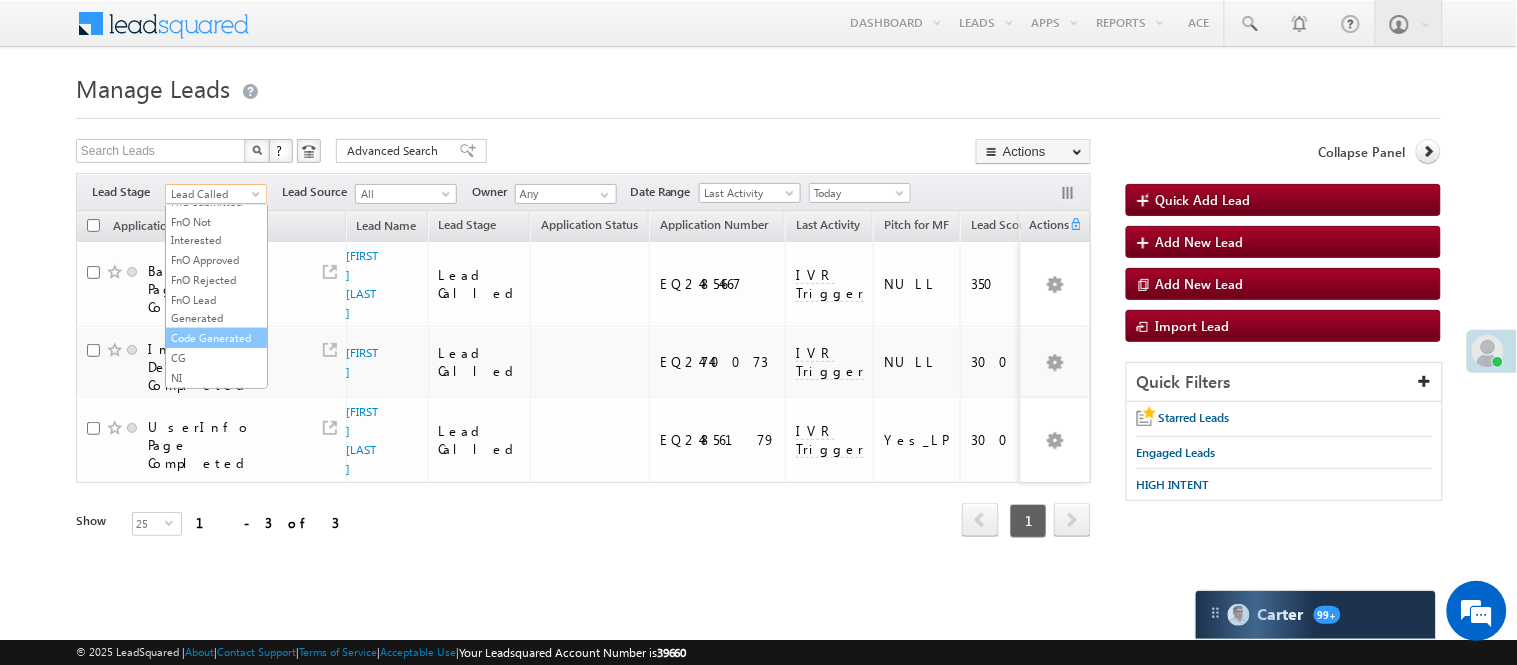 scroll, scrollTop: 496, scrollLeft: 0, axis: vertical 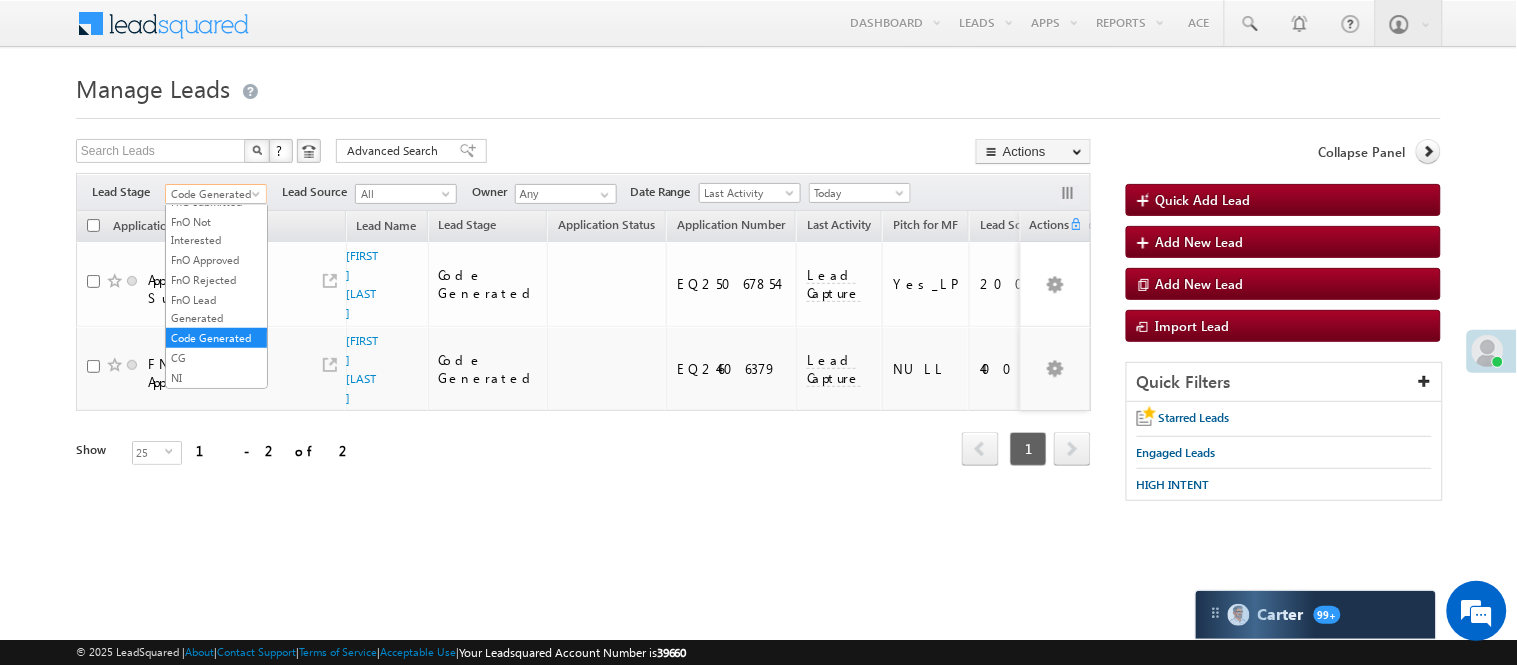 click on "Code Generated" at bounding box center (213, 194) 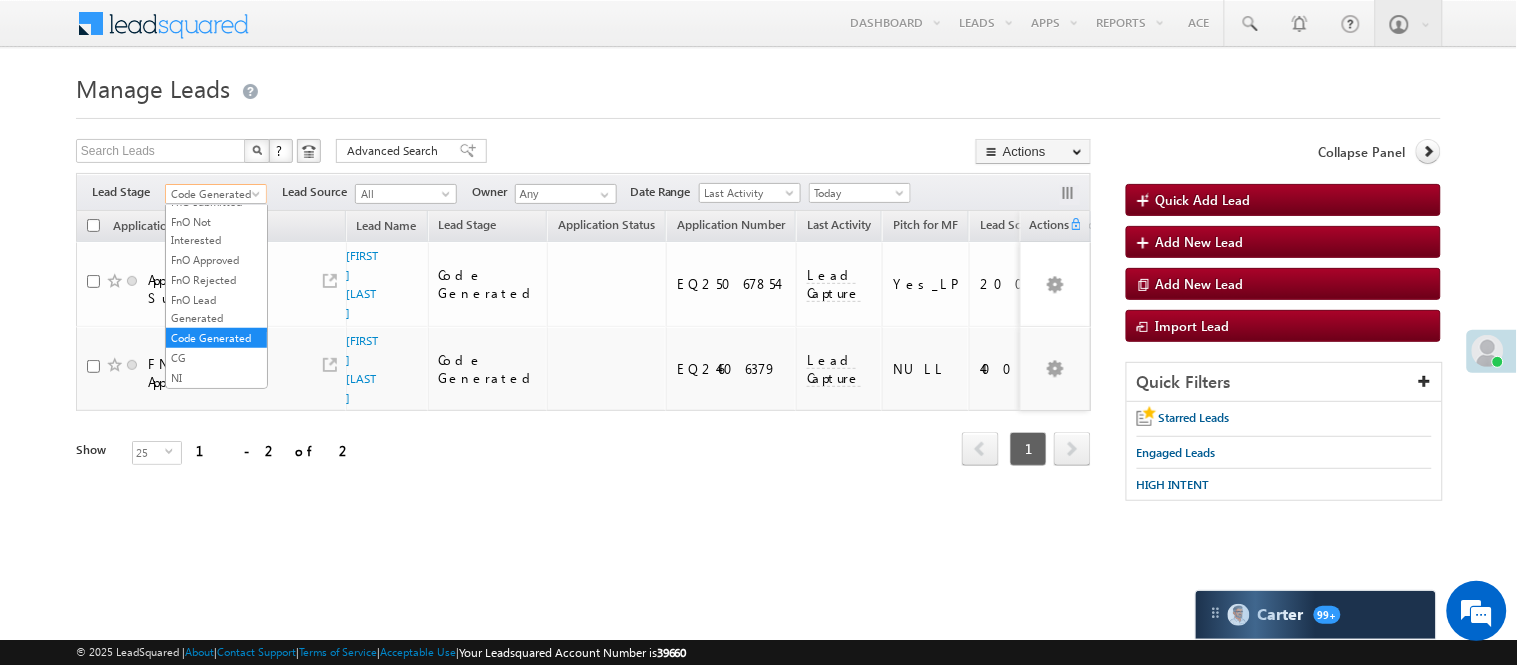 scroll, scrollTop: 0, scrollLeft: 0, axis: both 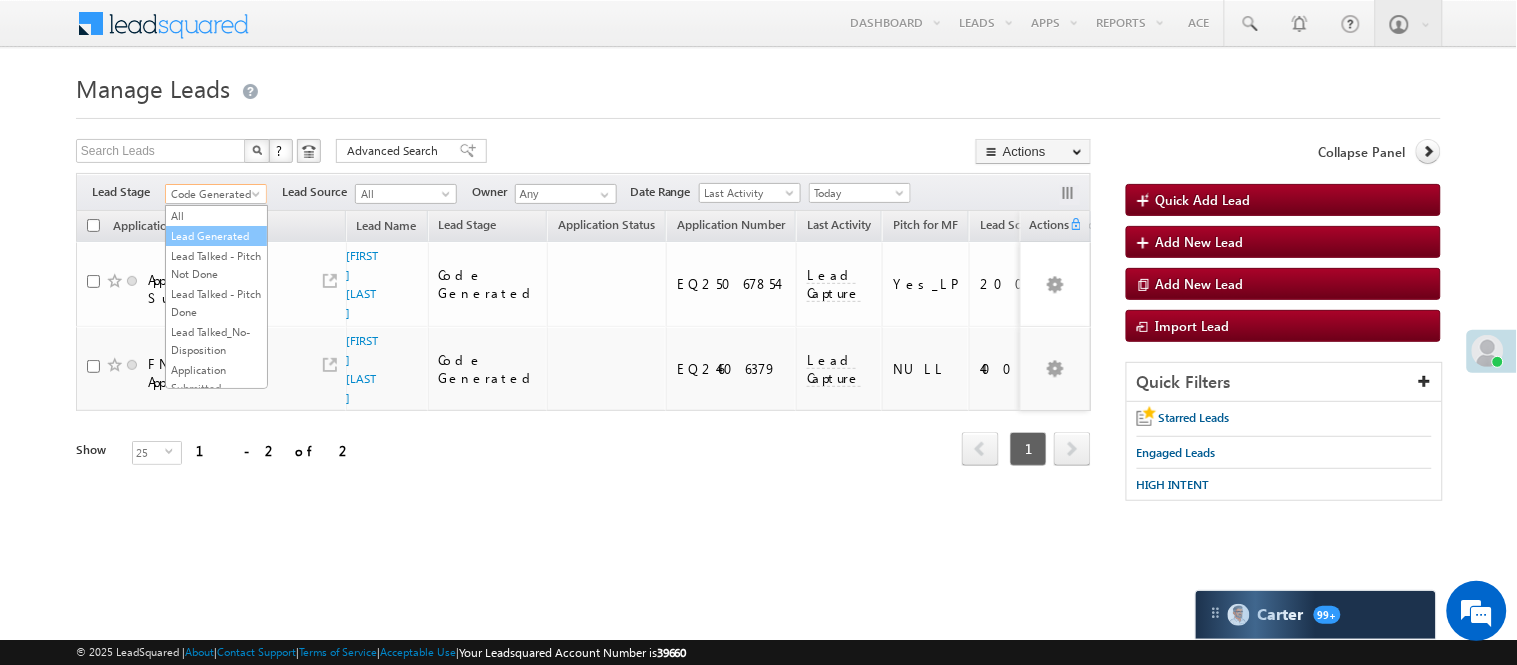 click on "Lead Generated" at bounding box center (216, 236) 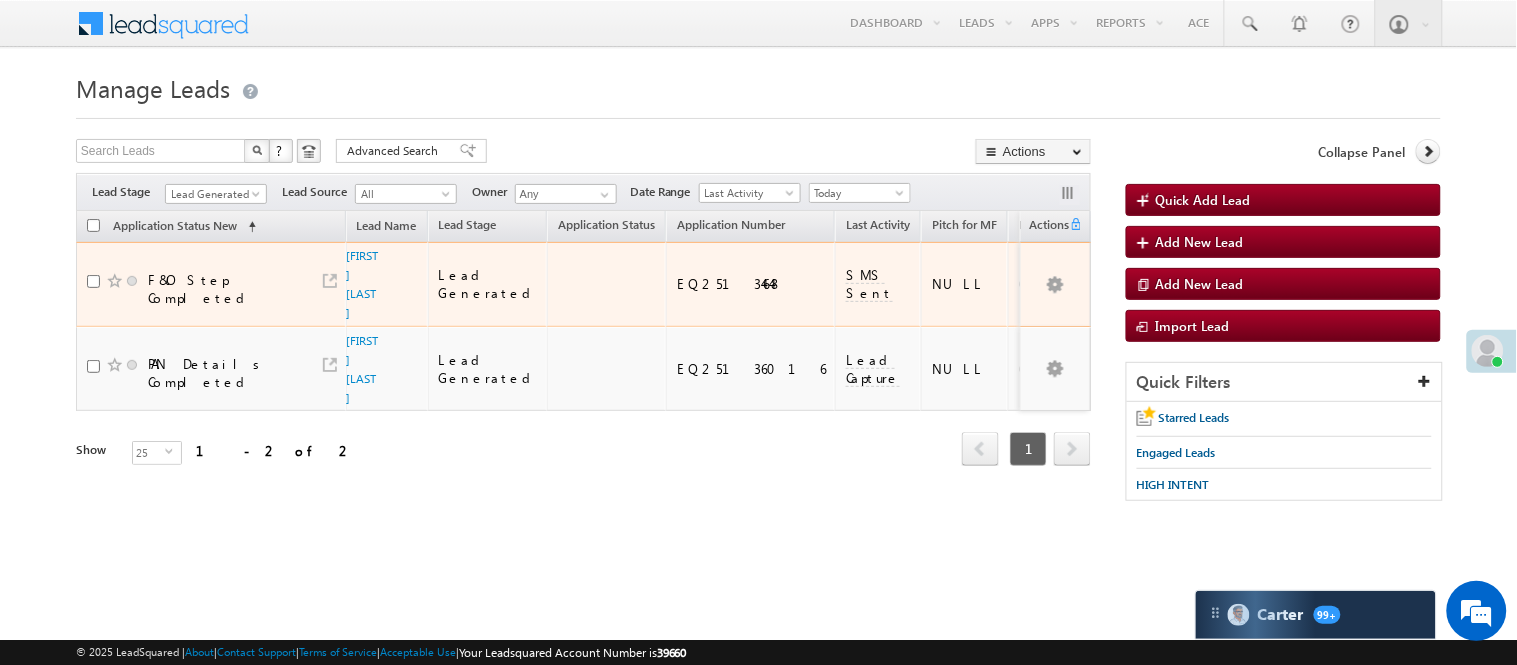 click on "View Lead" at bounding box center (355, 246) 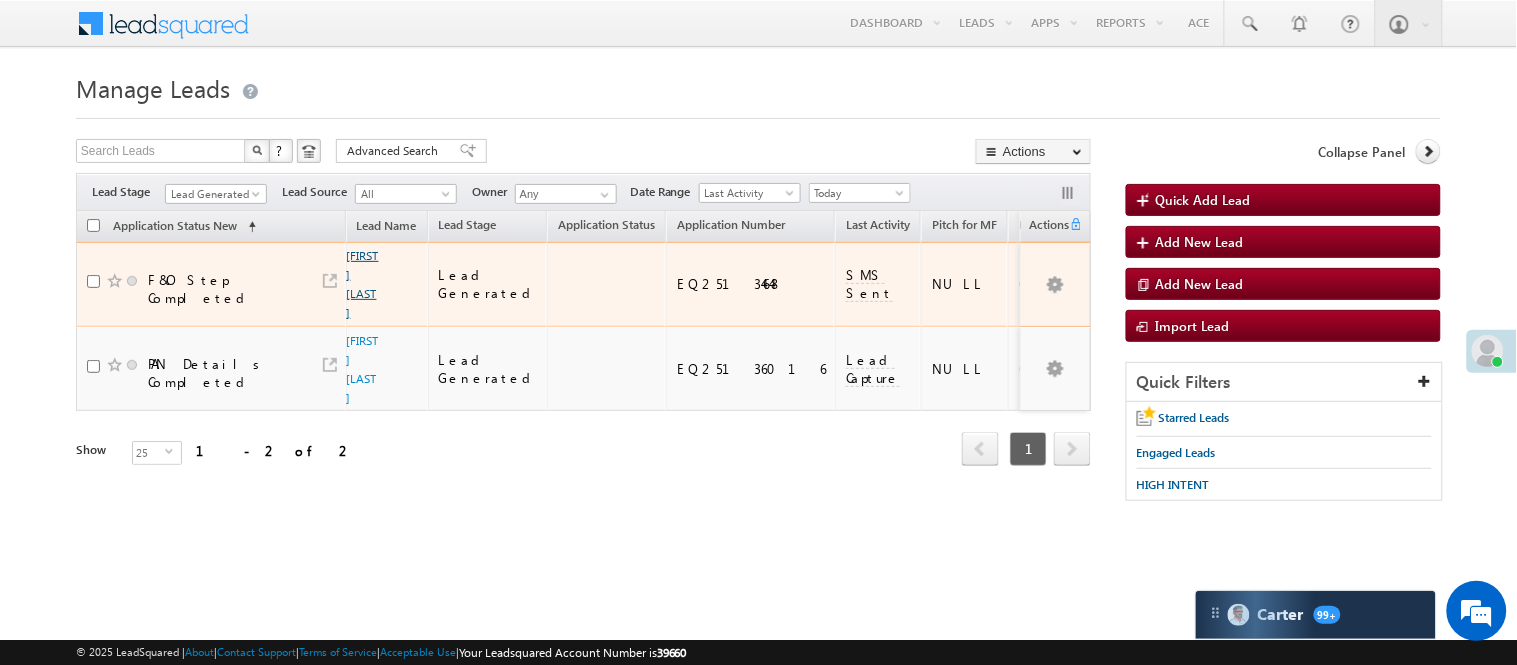 click on "Ajit Parjapati" at bounding box center (363, 284) 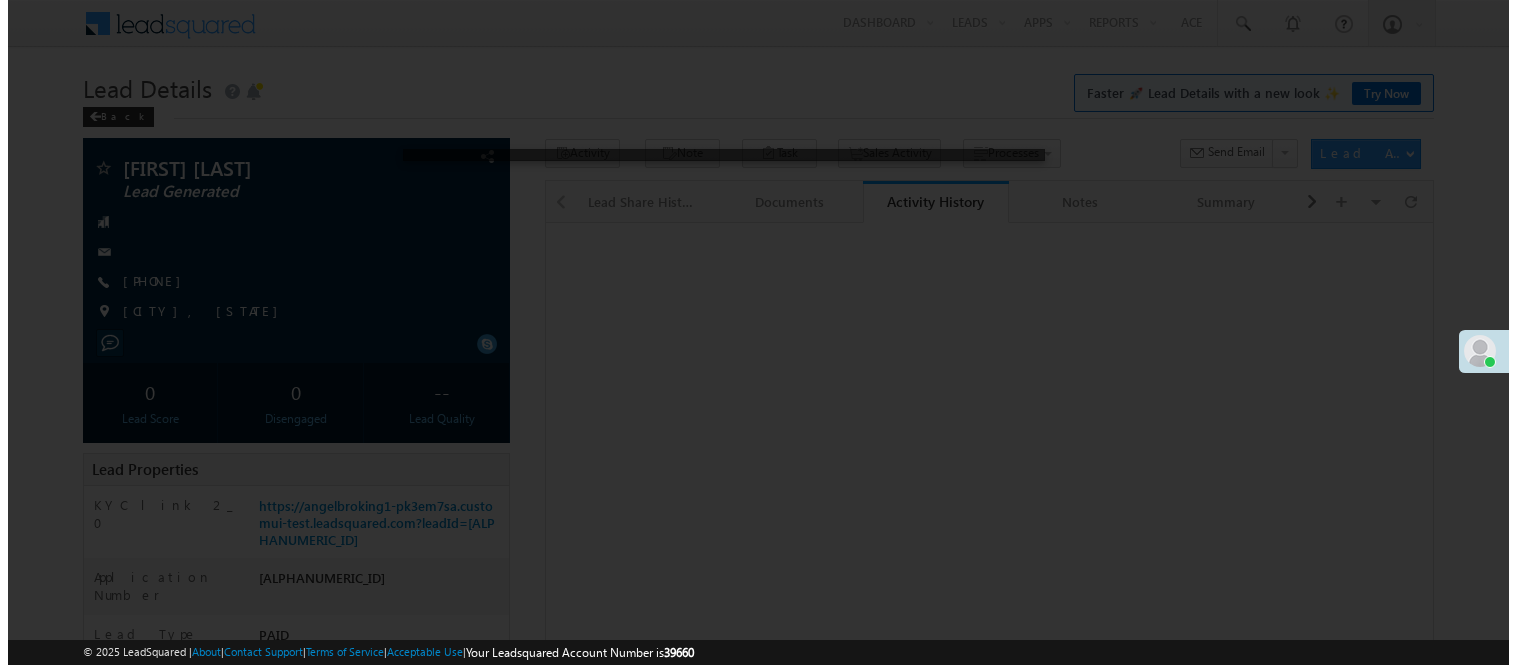 scroll, scrollTop: 0, scrollLeft: 0, axis: both 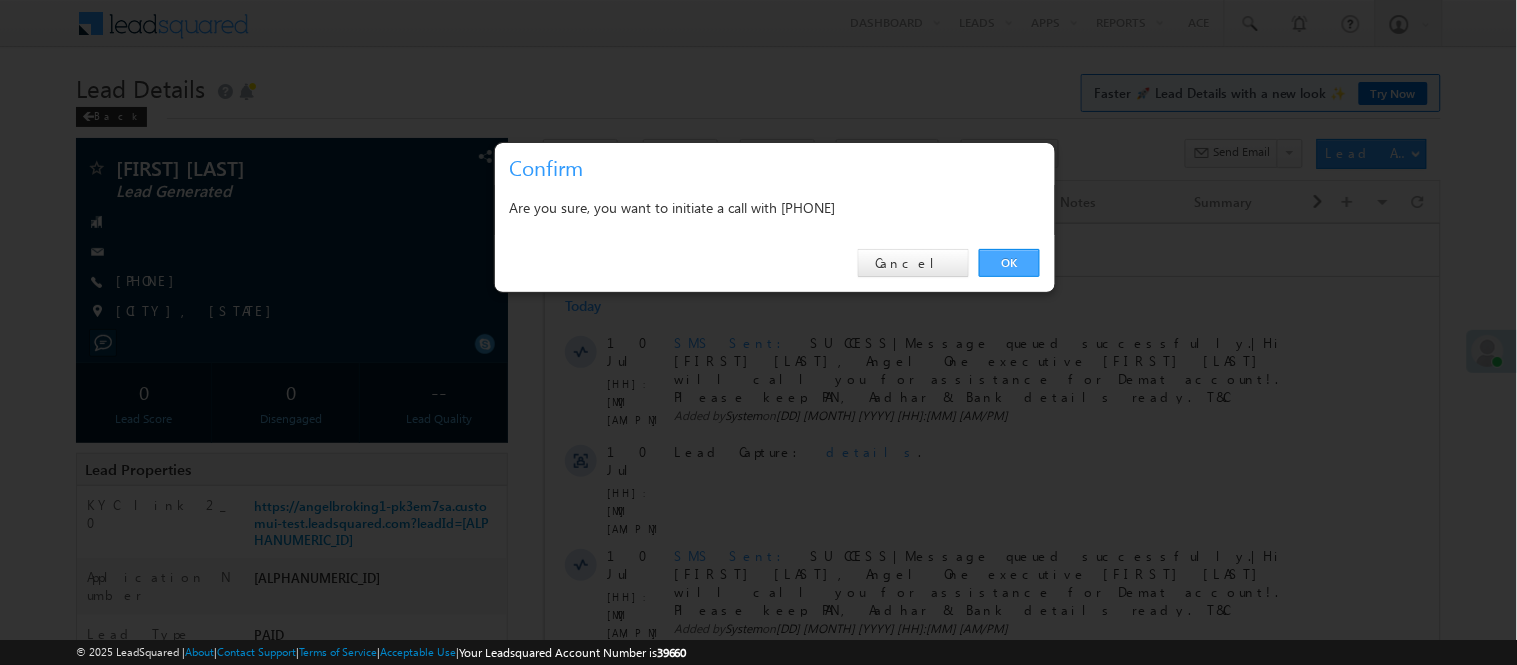 click on "OK" at bounding box center [1009, 263] 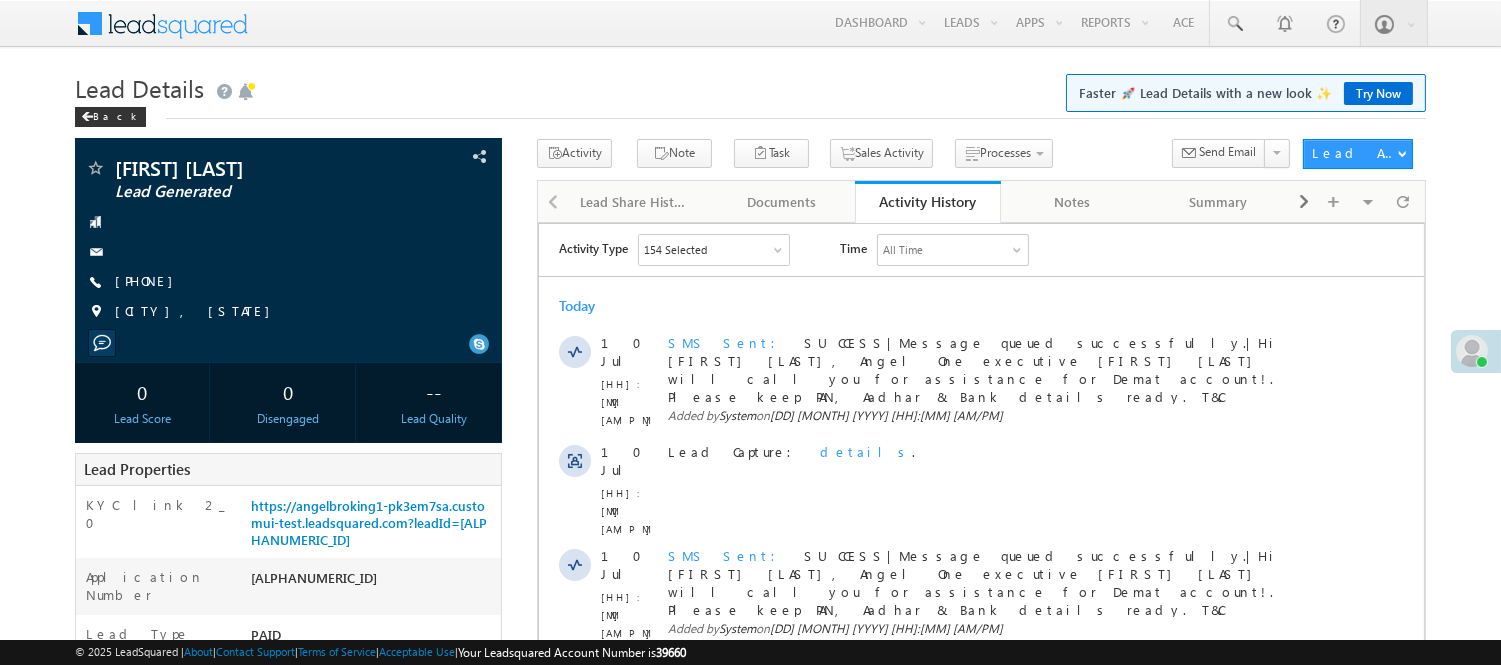scroll, scrollTop: 0, scrollLeft: 0, axis: both 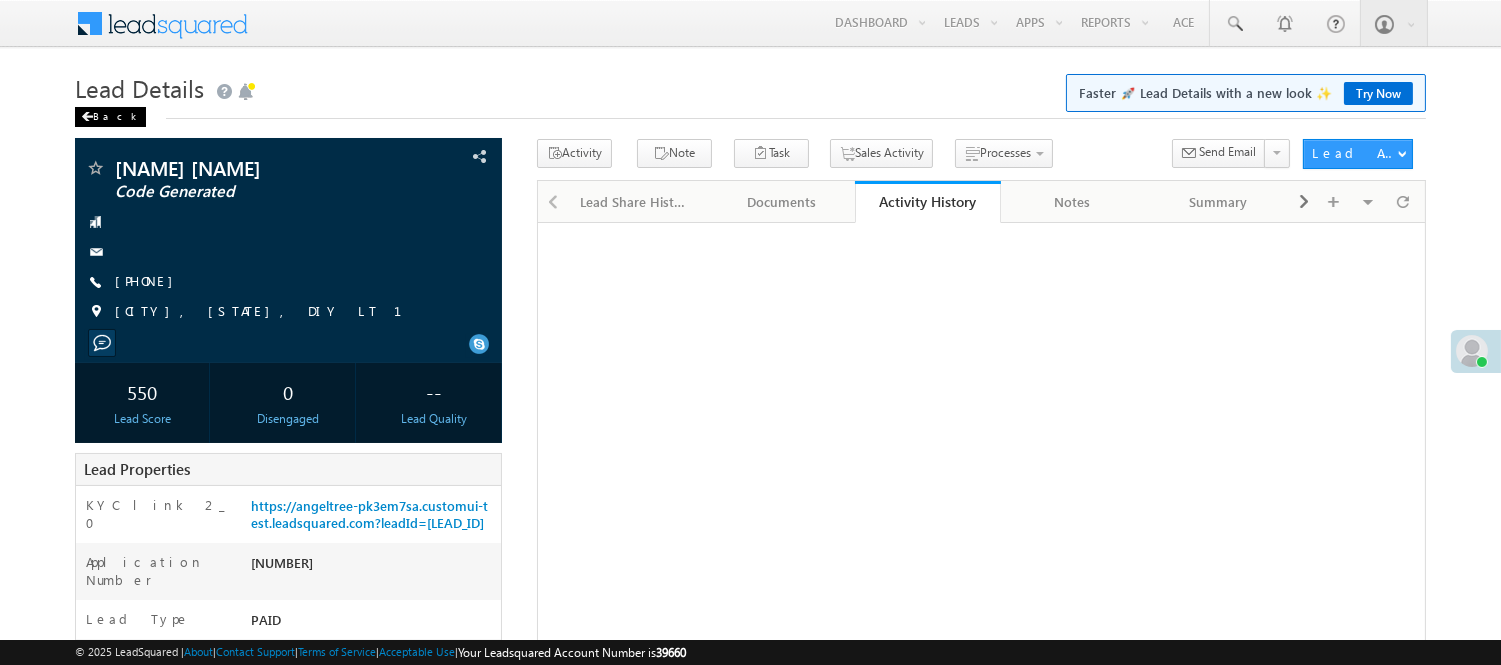 click on "Back" at bounding box center (110, 117) 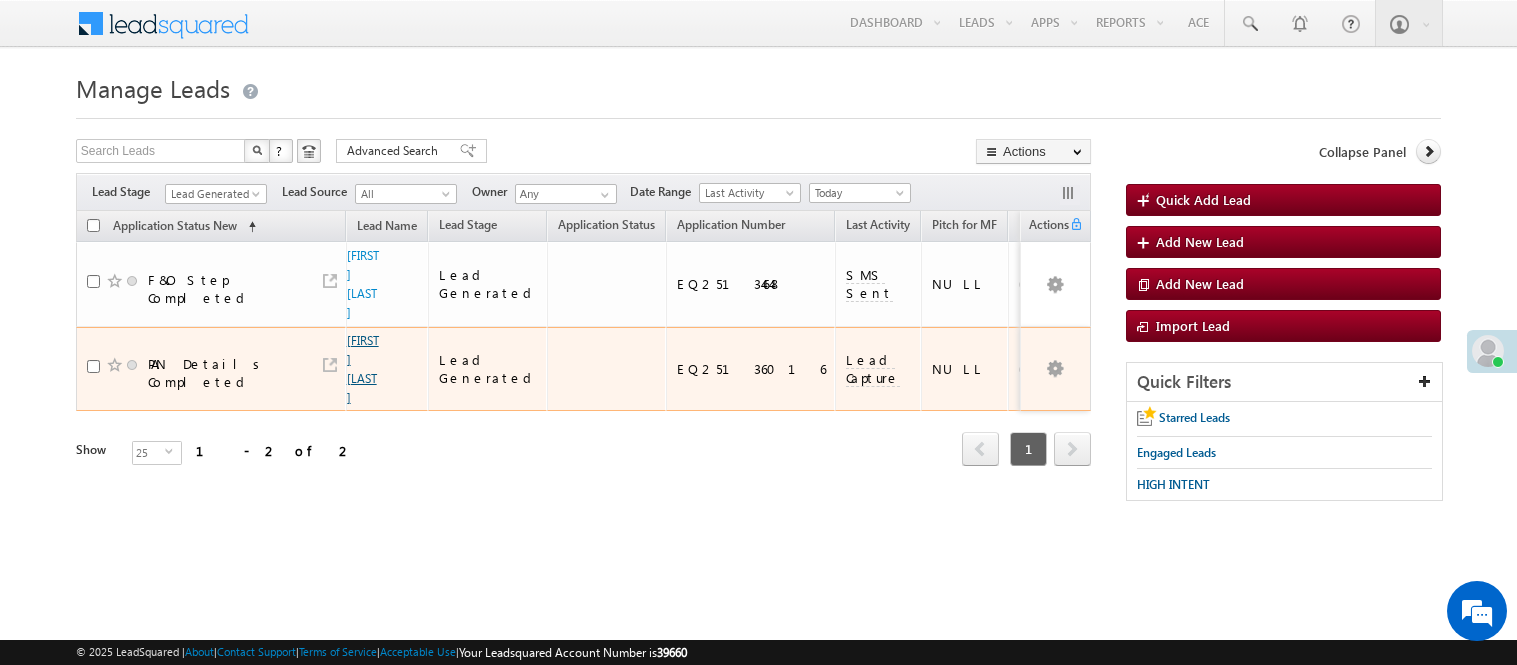 scroll, scrollTop: 0, scrollLeft: 0, axis: both 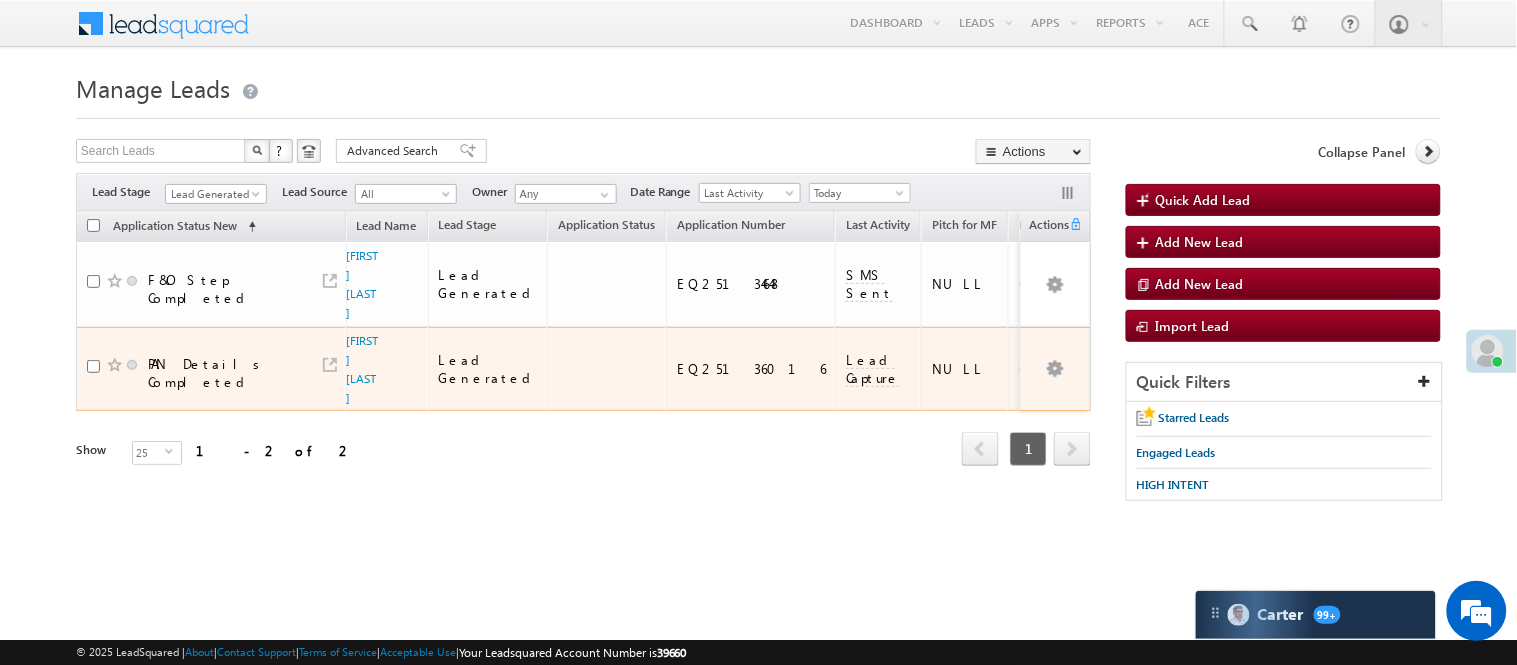 click on "Vivek Kumar" at bounding box center [364, 369] 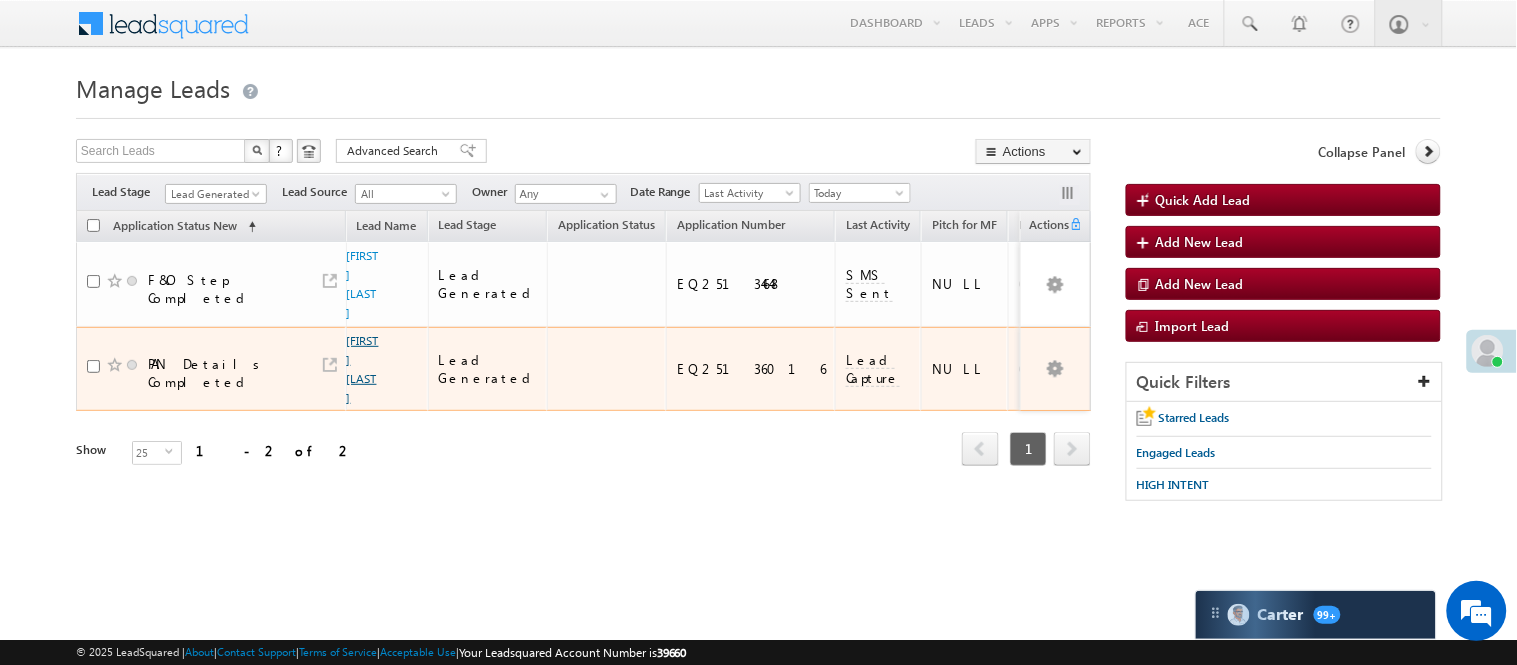 click on "Vivek Kumar" at bounding box center [363, 369] 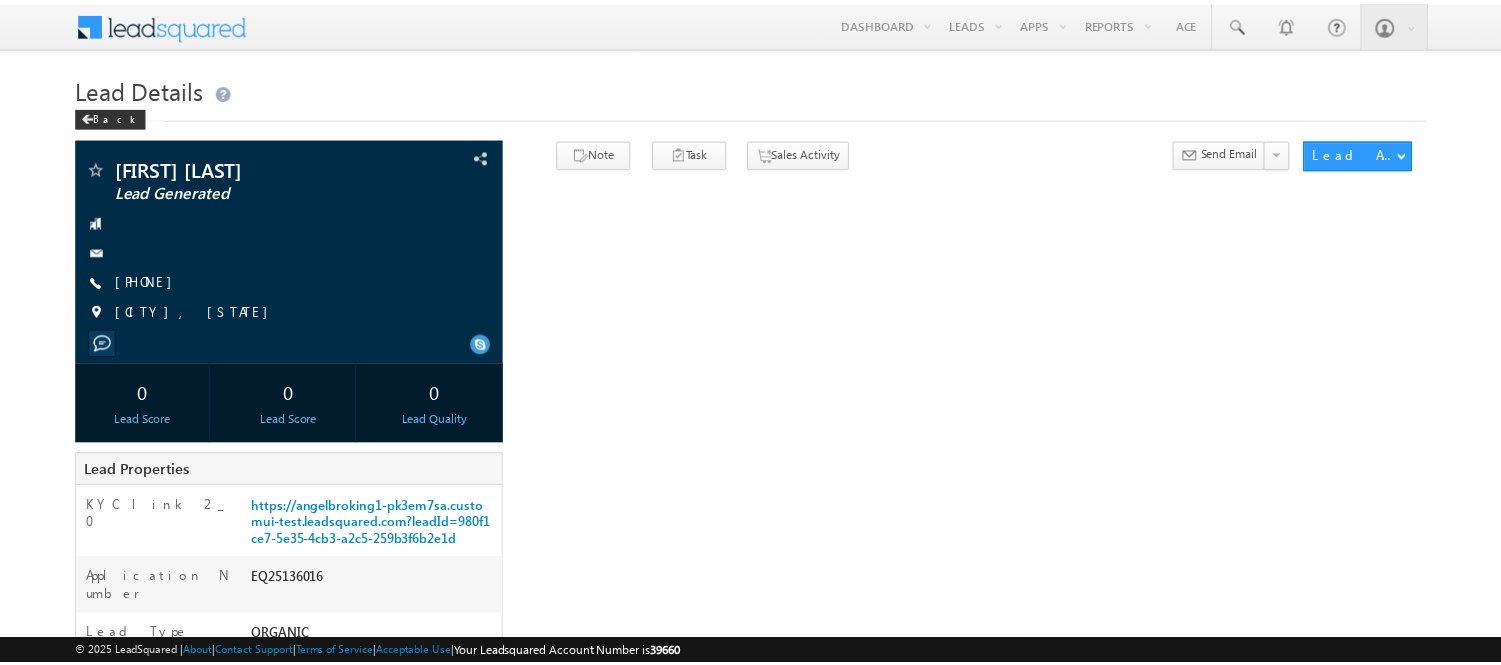 scroll, scrollTop: 0, scrollLeft: 0, axis: both 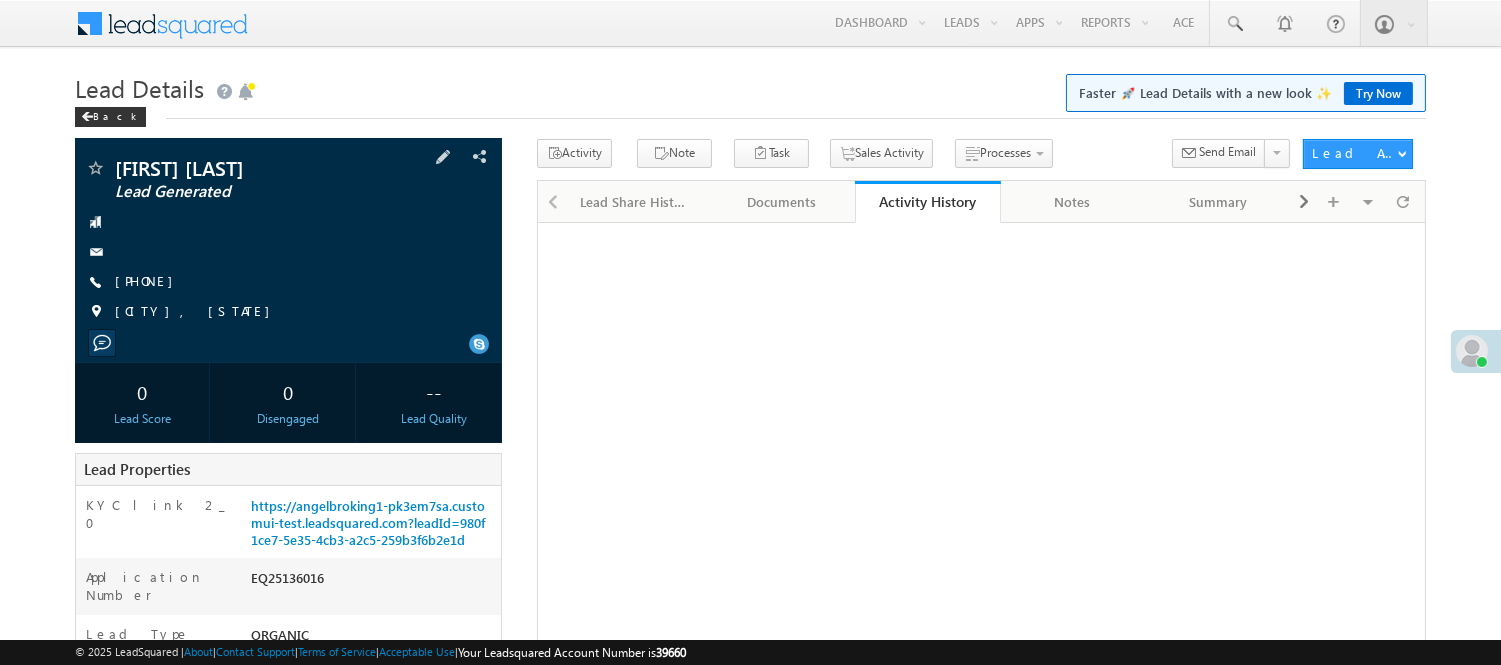 click on "[FIRST] [LAST]
Lead Generated
[PHONE]" at bounding box center (288, 245) 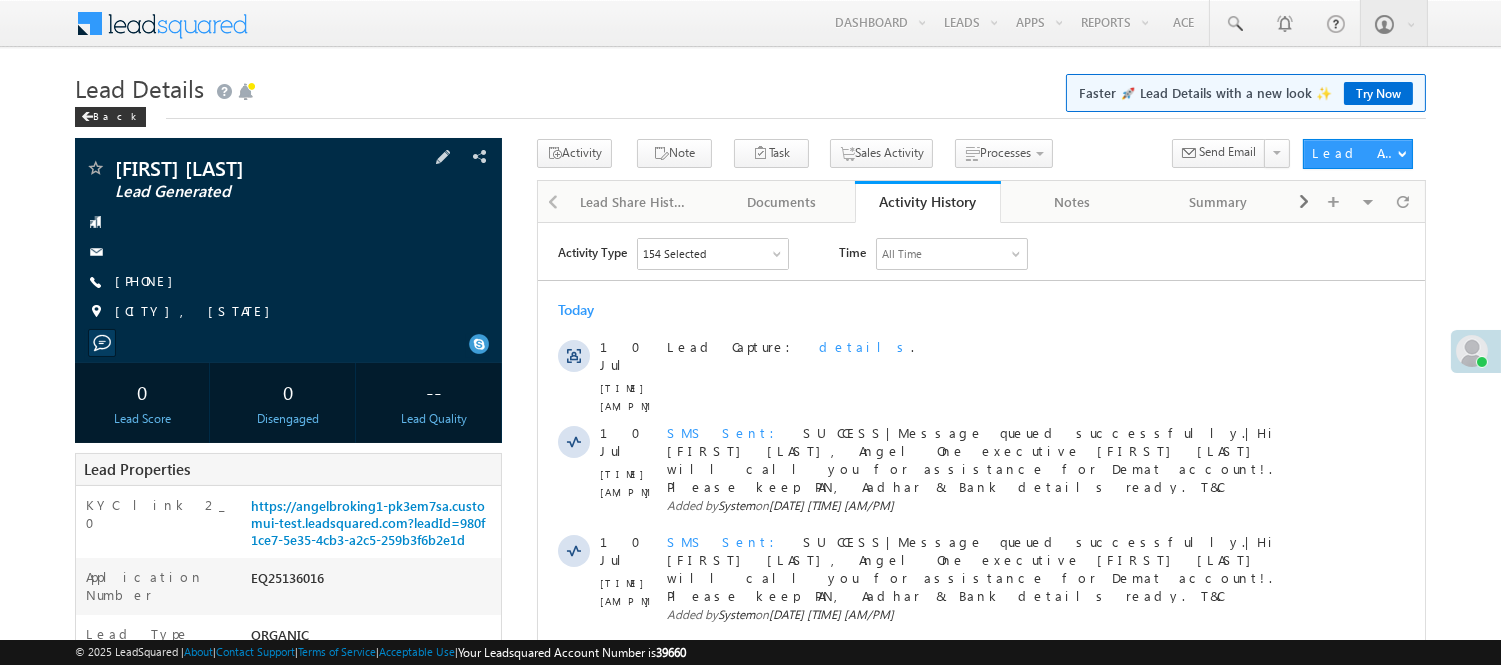 scroll, scrollTop: 0, scrollLeft: 0, axis: both 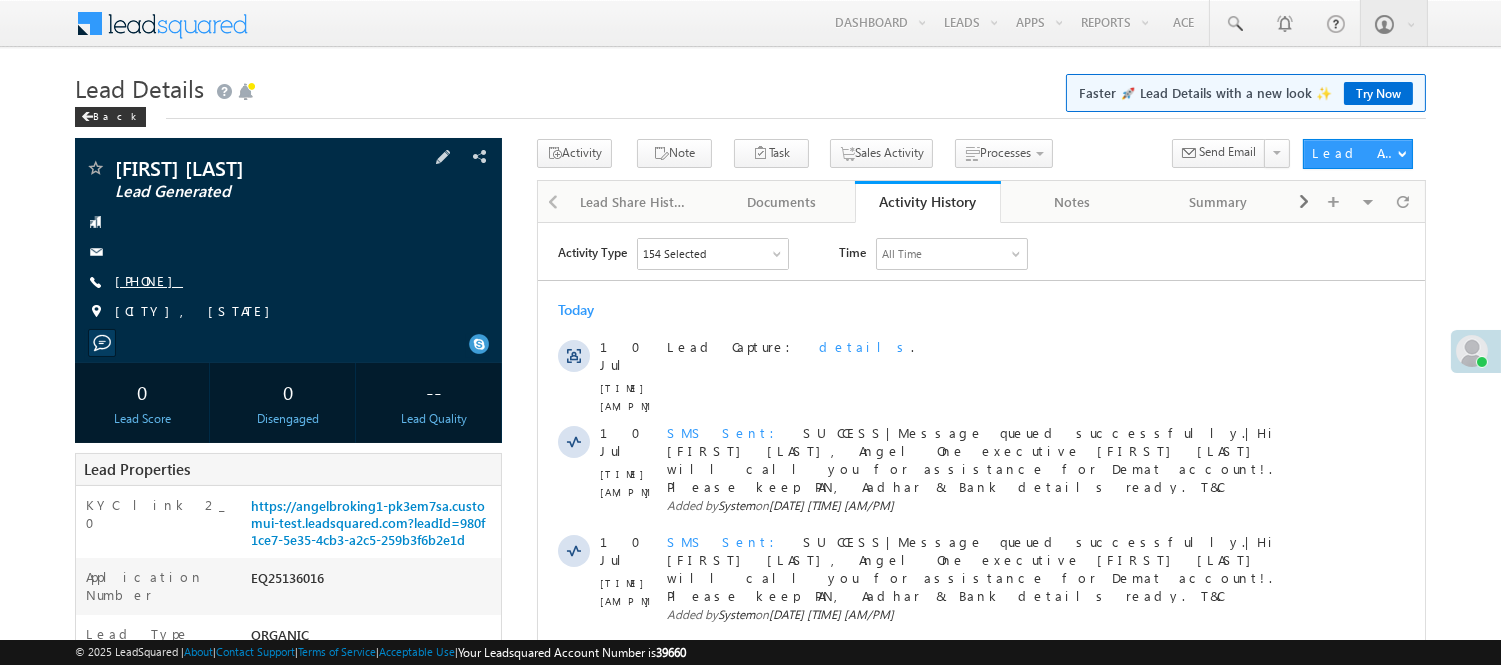 click on "[PHONE]" at bounding box center [149, 280] 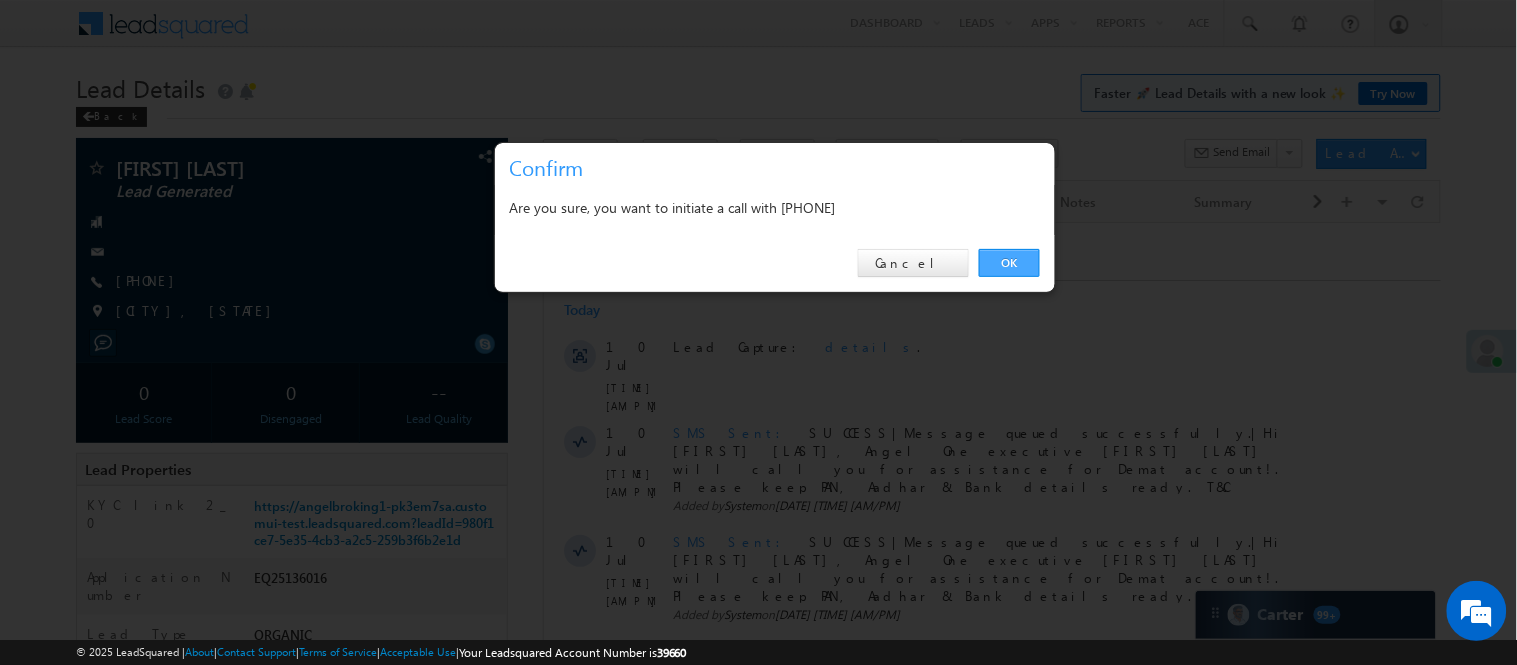 drag, startPoint x: 1006, startPoint y: 261, endPoint x: 469, endPoint y: 38, distance: 581.462 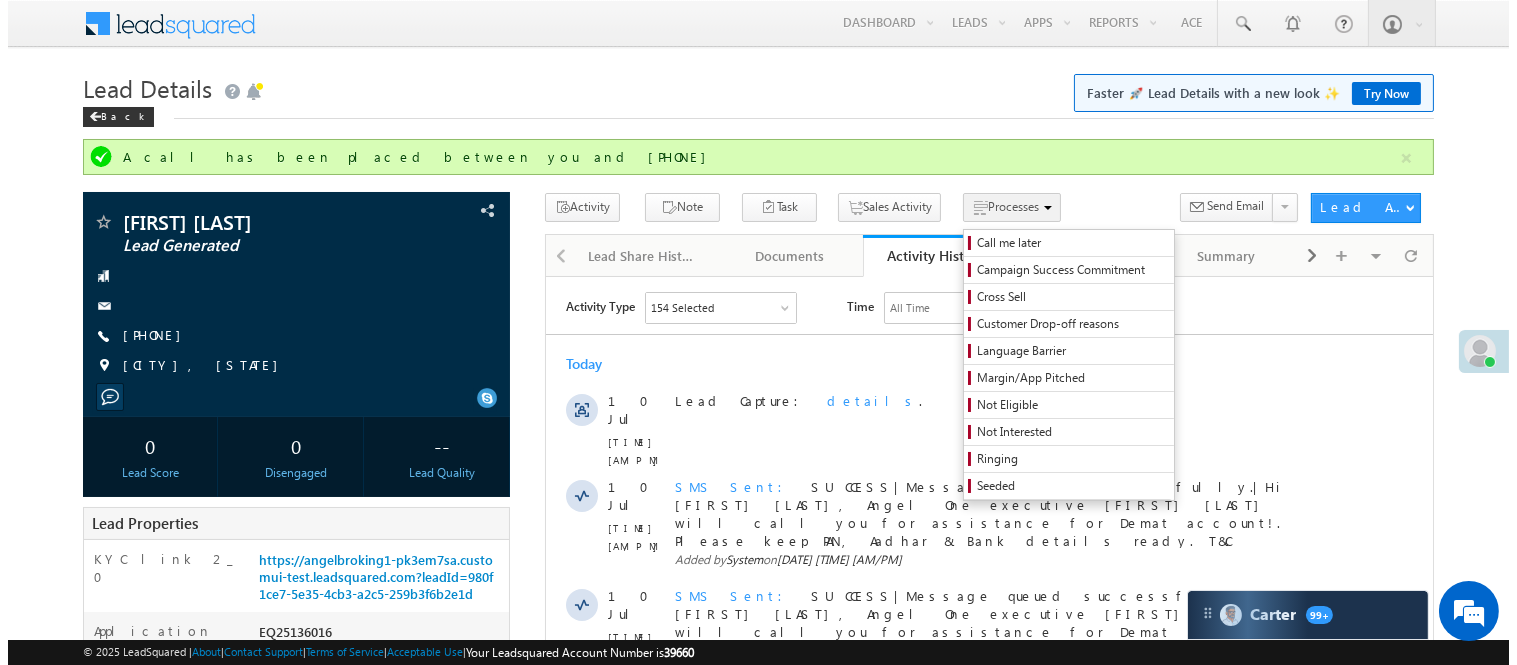 scroll, scrollTop: 0, scrollLeft: 0, axis: both 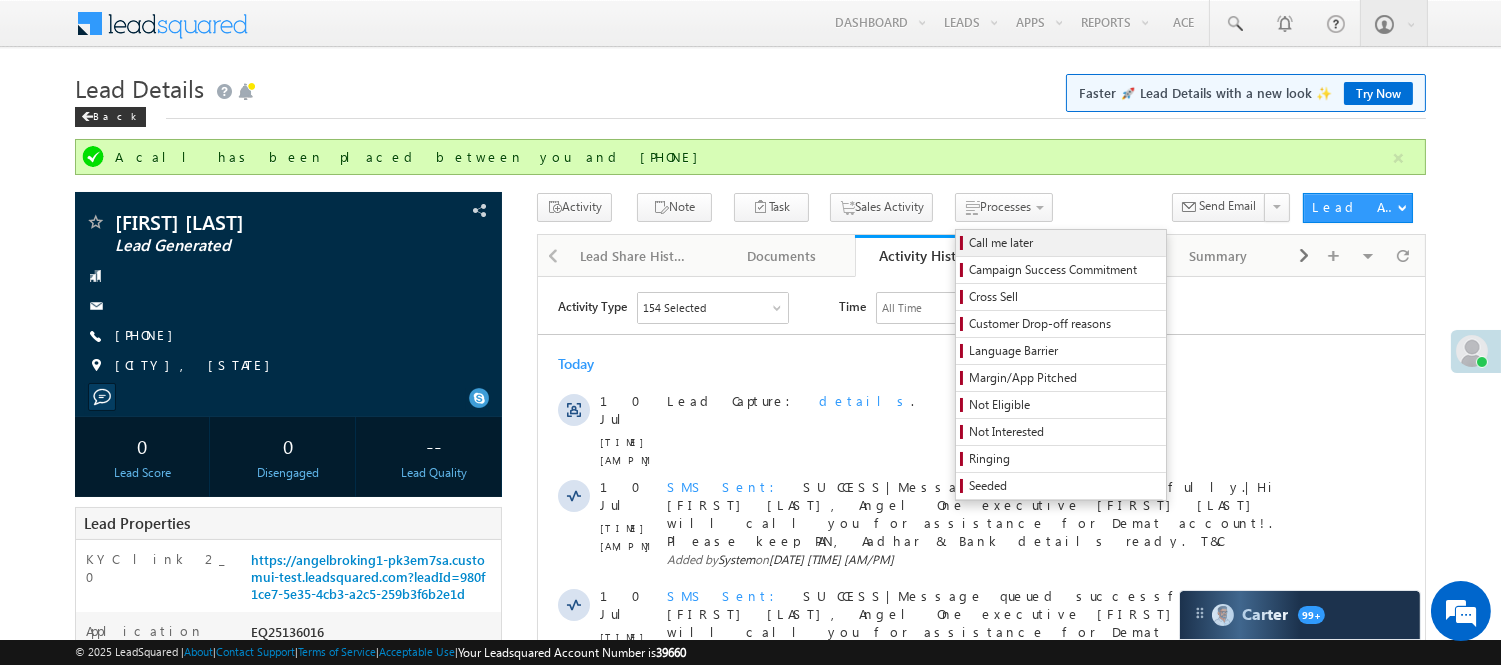 click on "Call me later" at bounding box center (1064, 243) 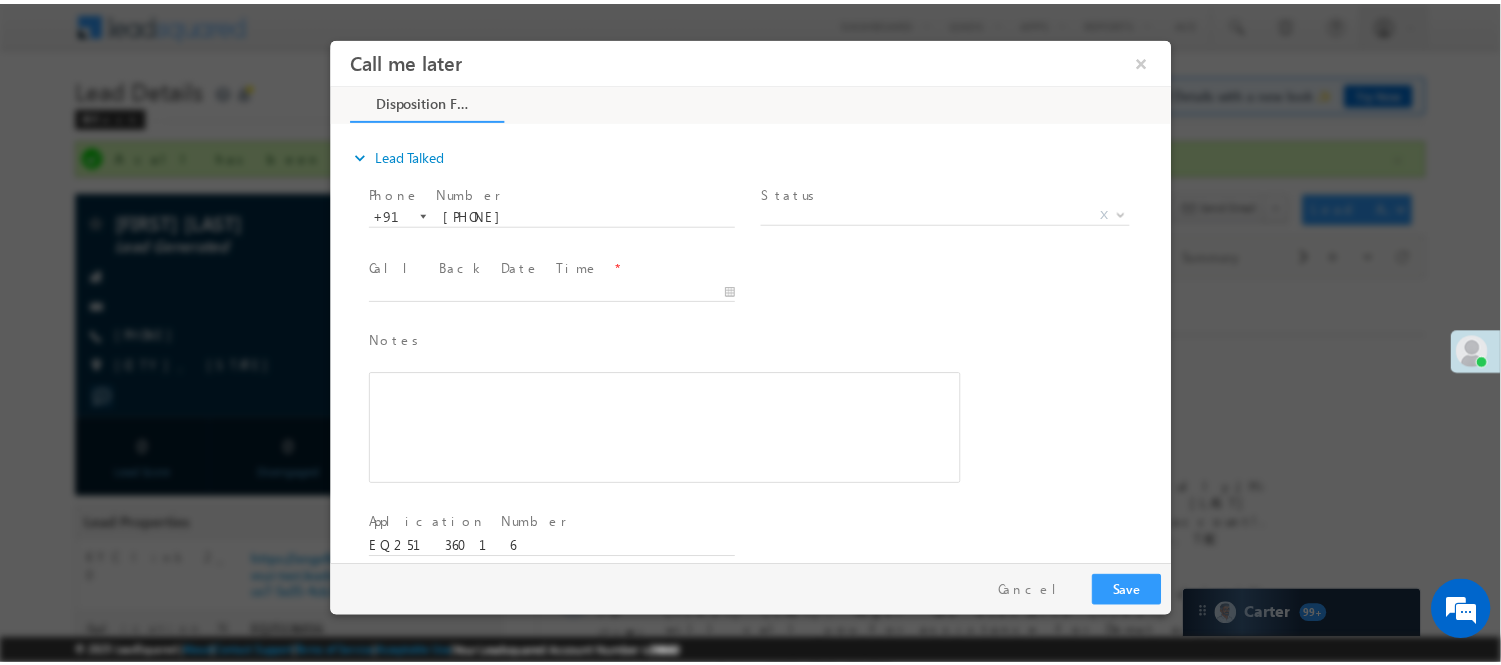 scroll, scrollTop: 0, scrollLeft: 0, axis: both 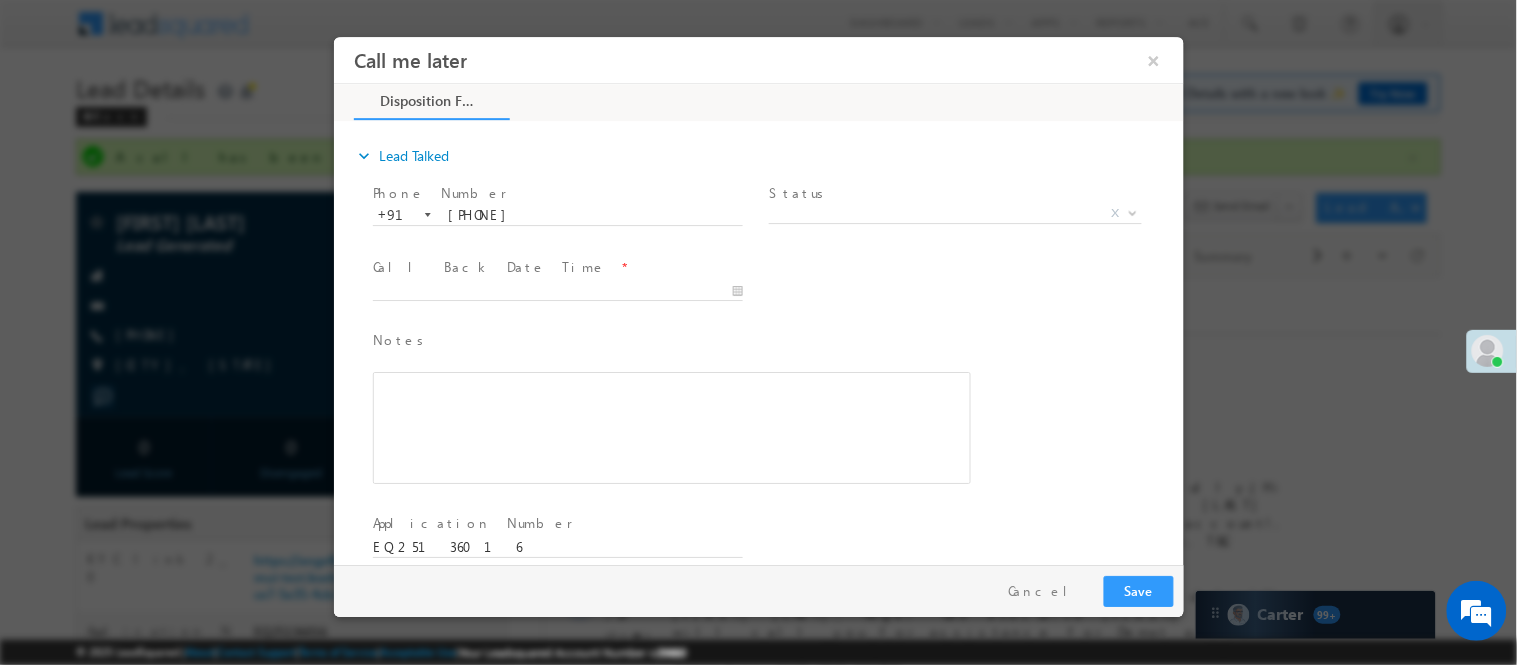 click on "Call me later
×" at bounding box center [758, 300] 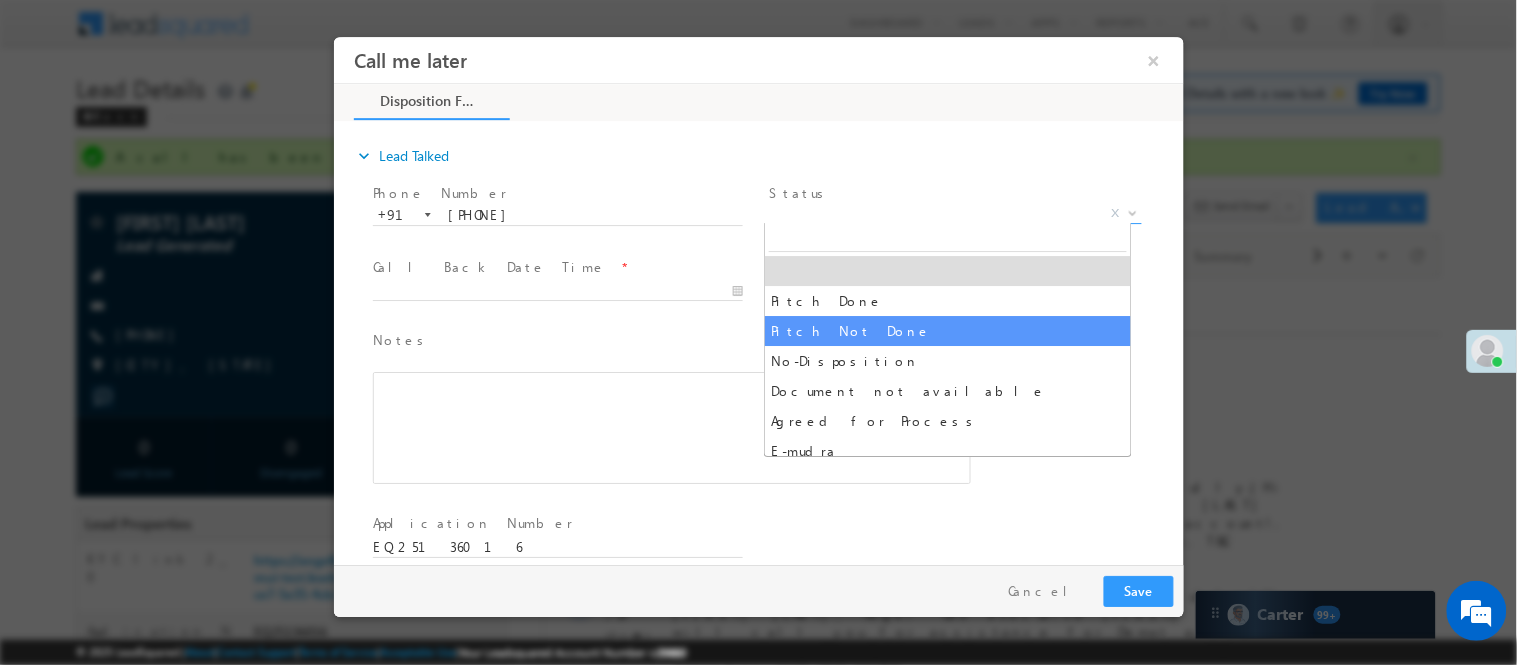 select on "Pitch Not Done" 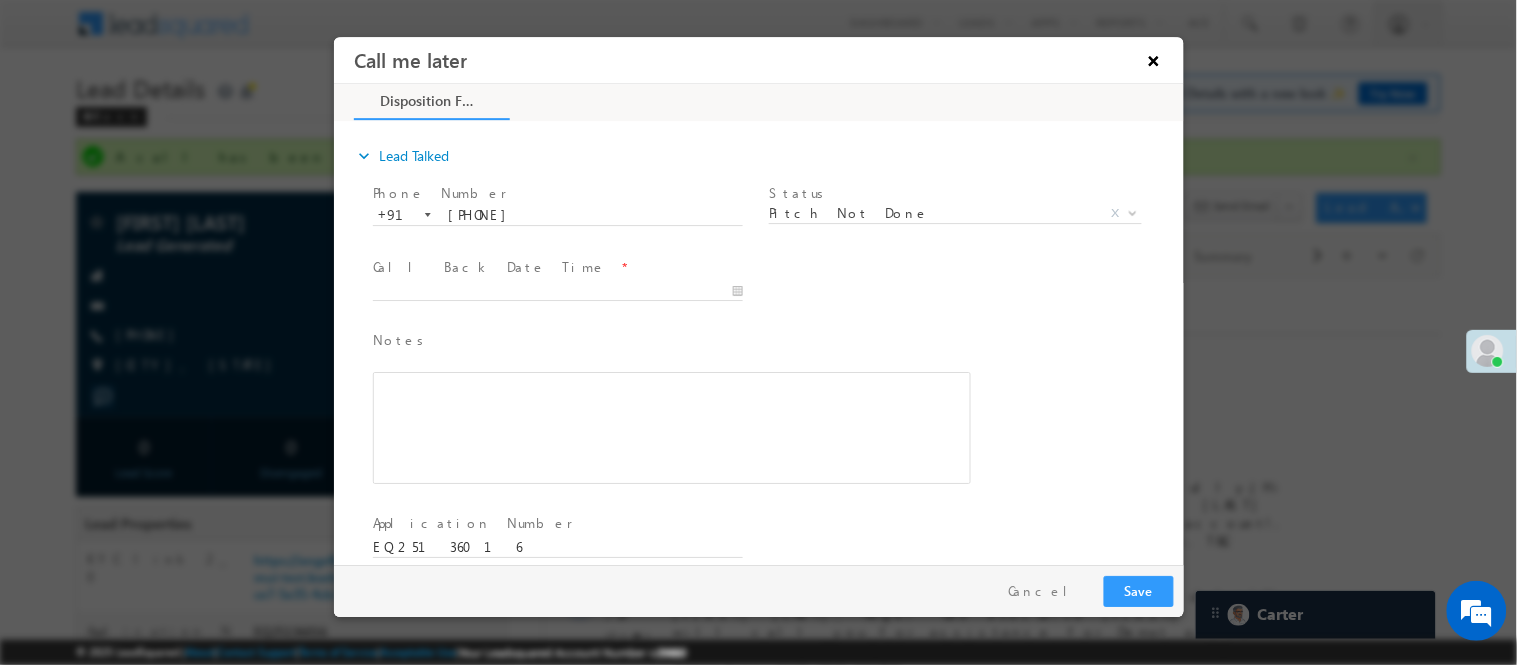 click on "×" at bounding box center (1153, 59) 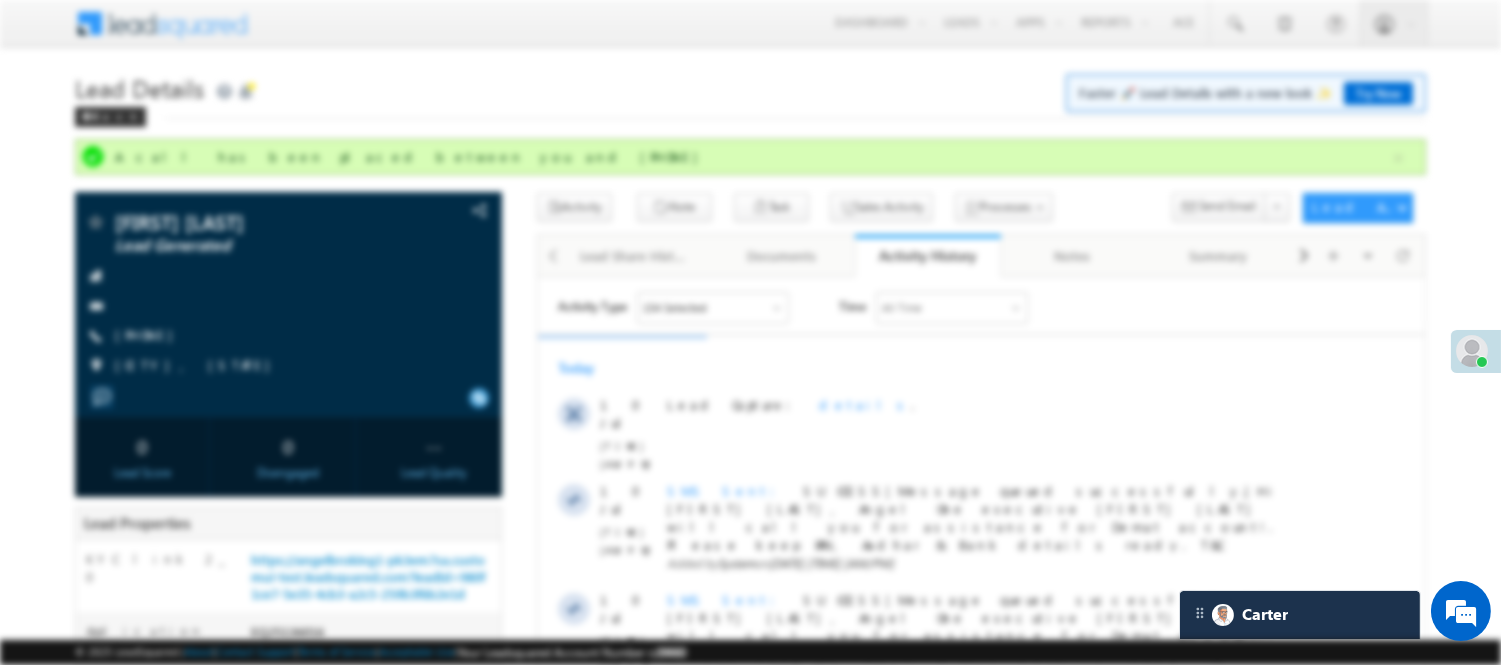 click on "Menu
Nisha Anand Yadav
Nisha .Yada v@ang elbro king. com" at bounding box center [750, 829] 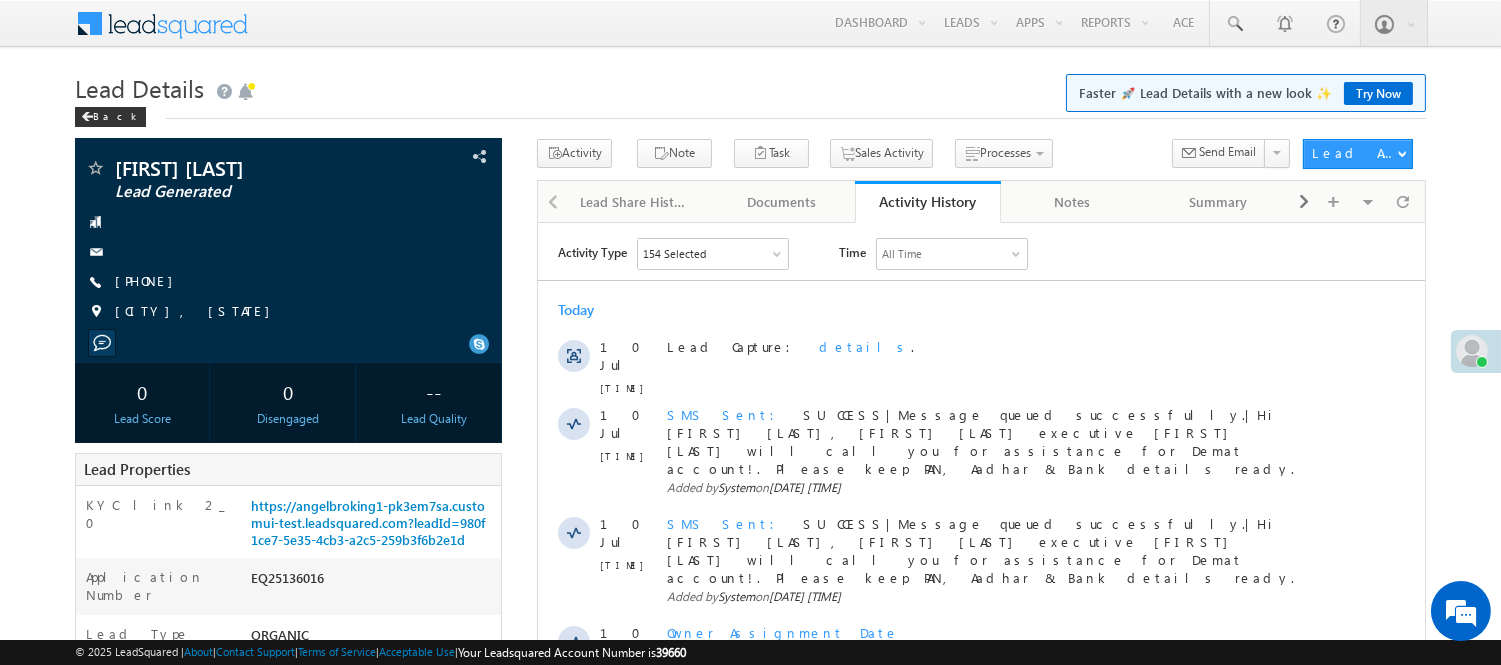 scroll, scrollTop: 0, scrollLeft: 0, axis: both 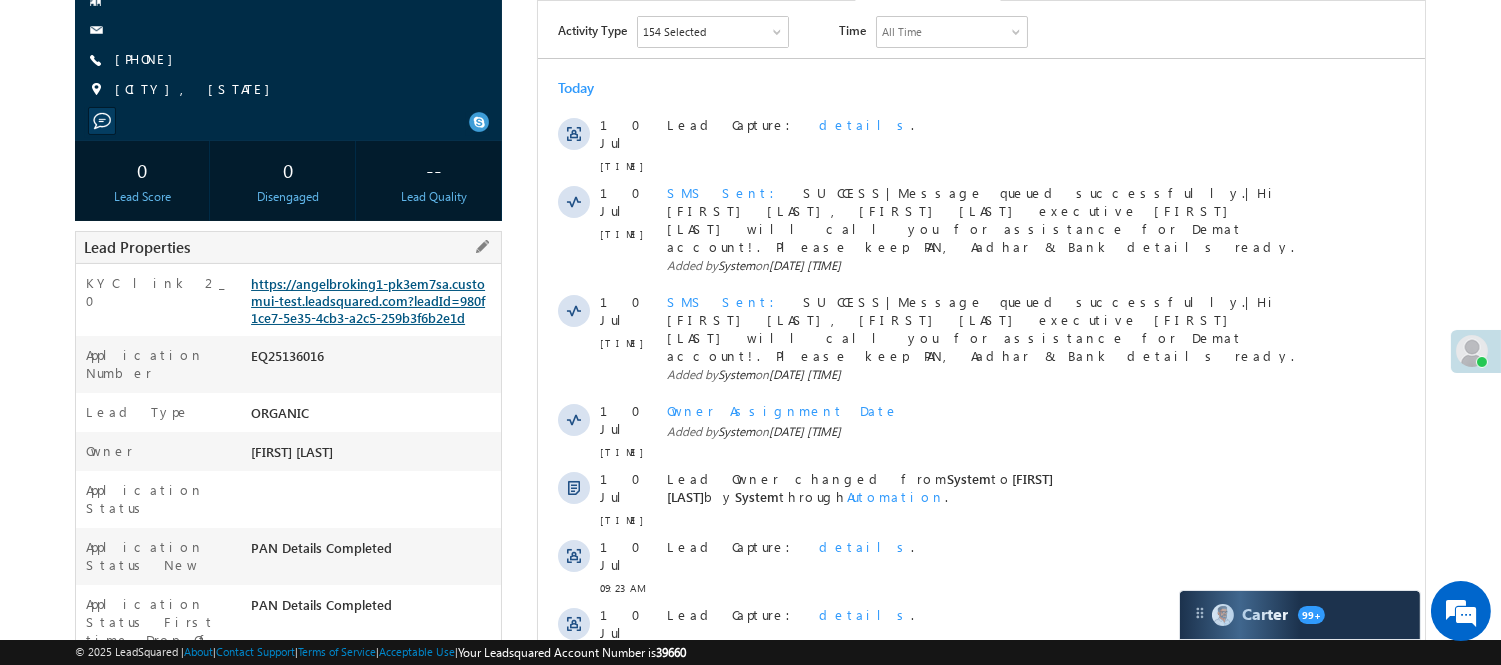 click on "https://angelbroking1-pk3em7sa.customui-test.leadsquared.com?leadId=980f1ce7-5e35-4cb3-a2c5-259b3f6b2e1d" at bounding box center [368, 300] 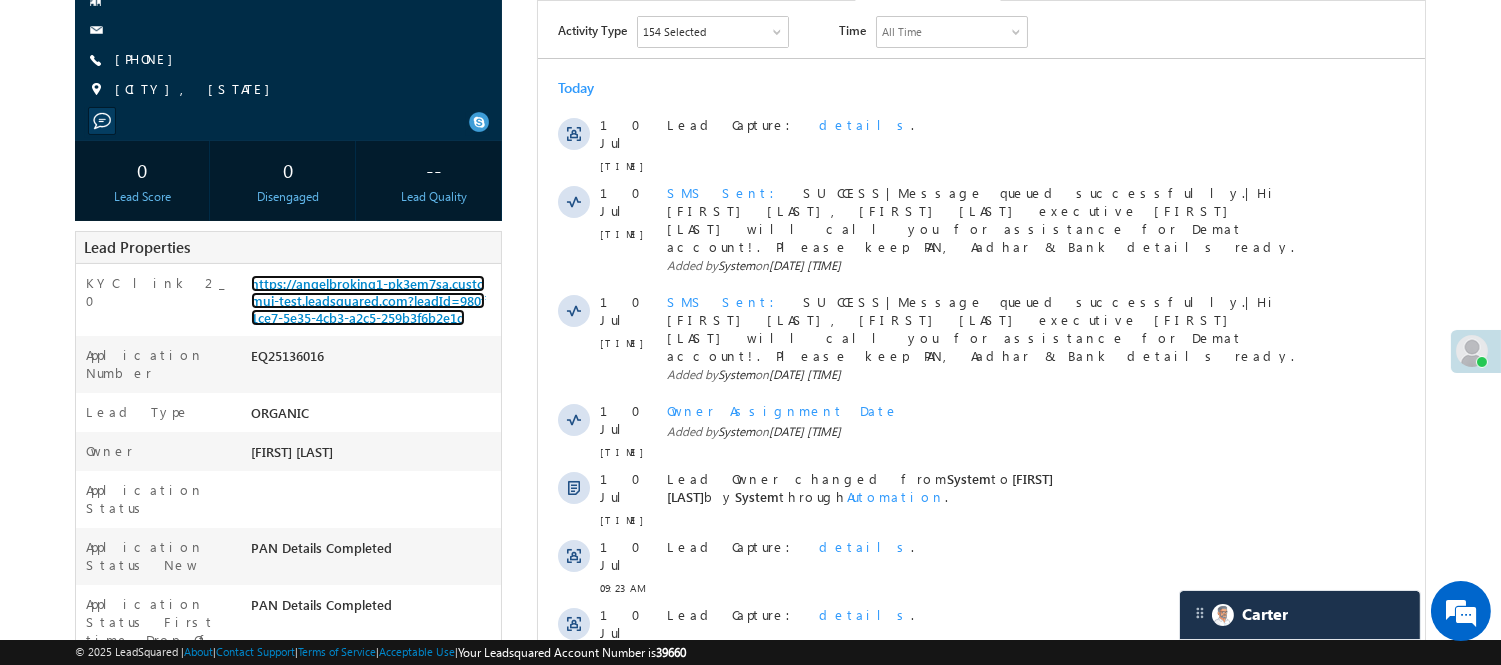 scroll, scrollTop: 0, scrollLeft: 0, axis: both 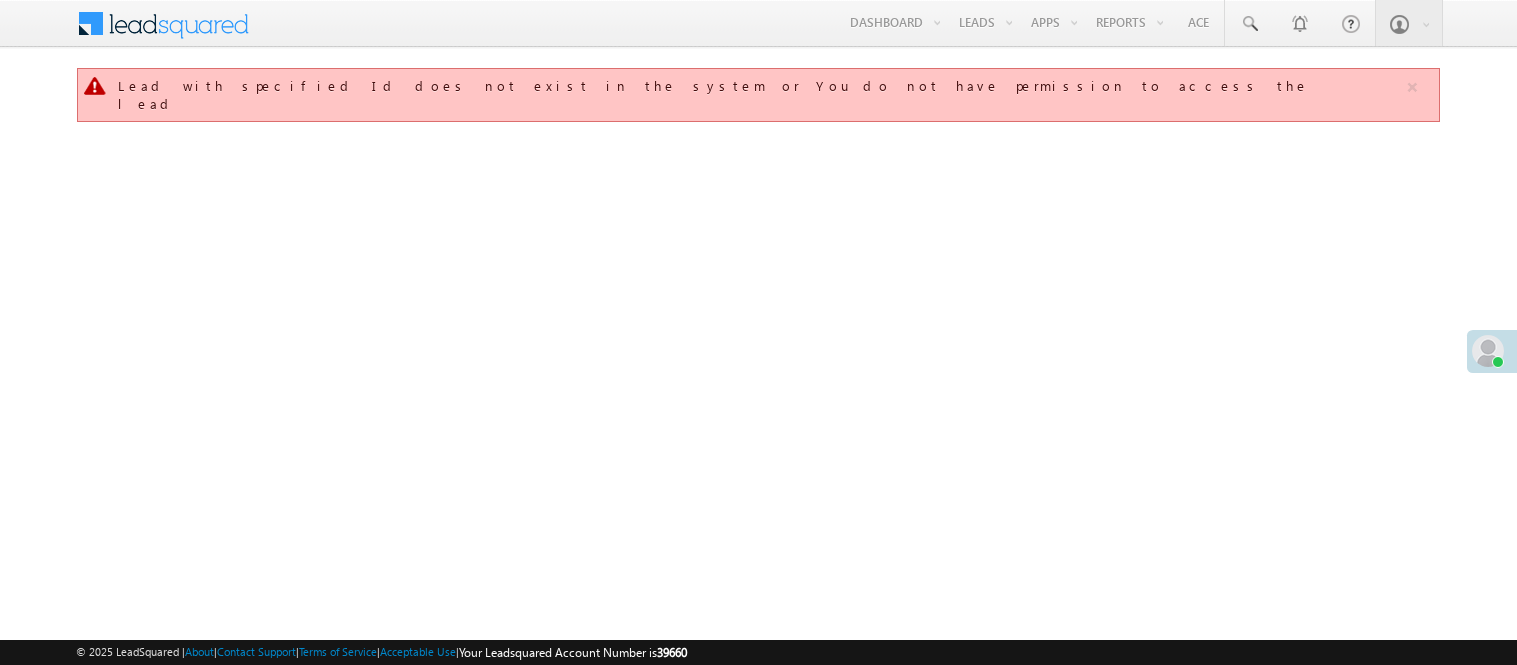 click on "Manage Leads" at bounding box center [0, 0] 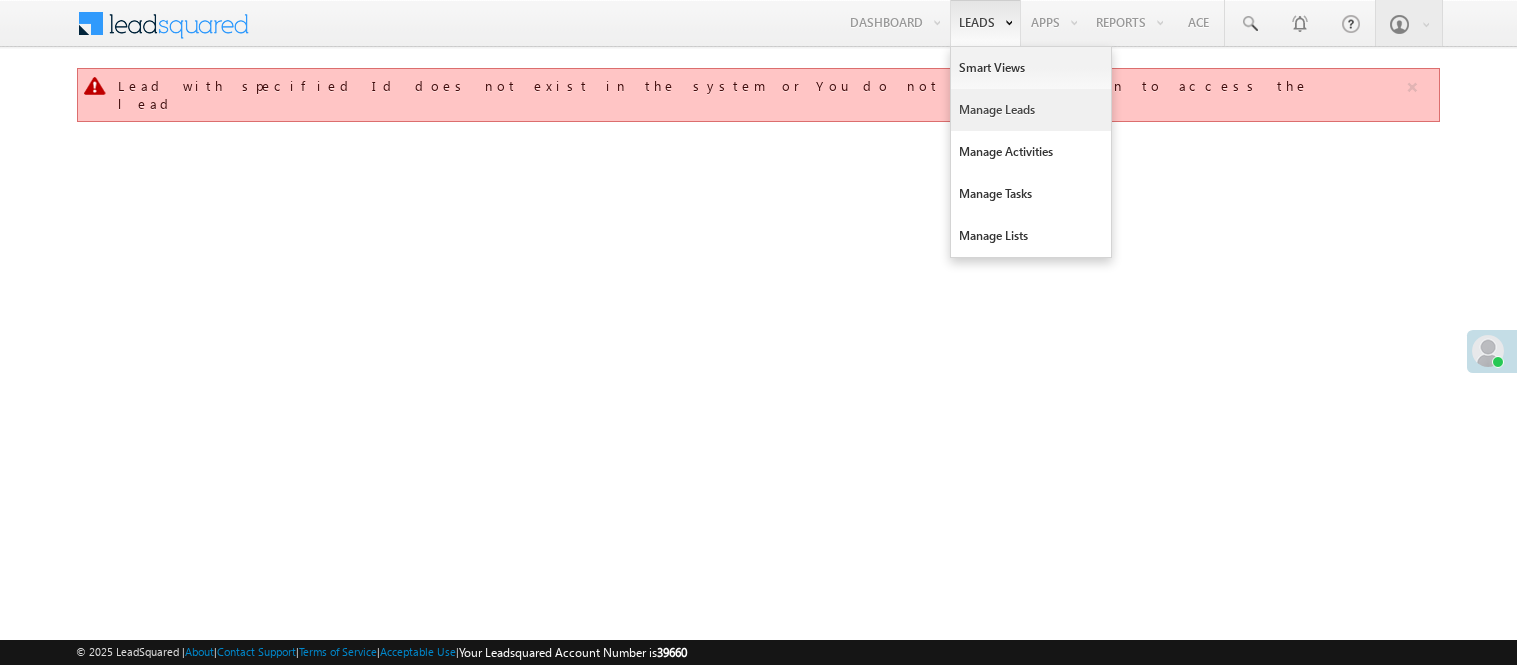 scroll, scrollTop: 0, scrollLeft: 0, axis: both 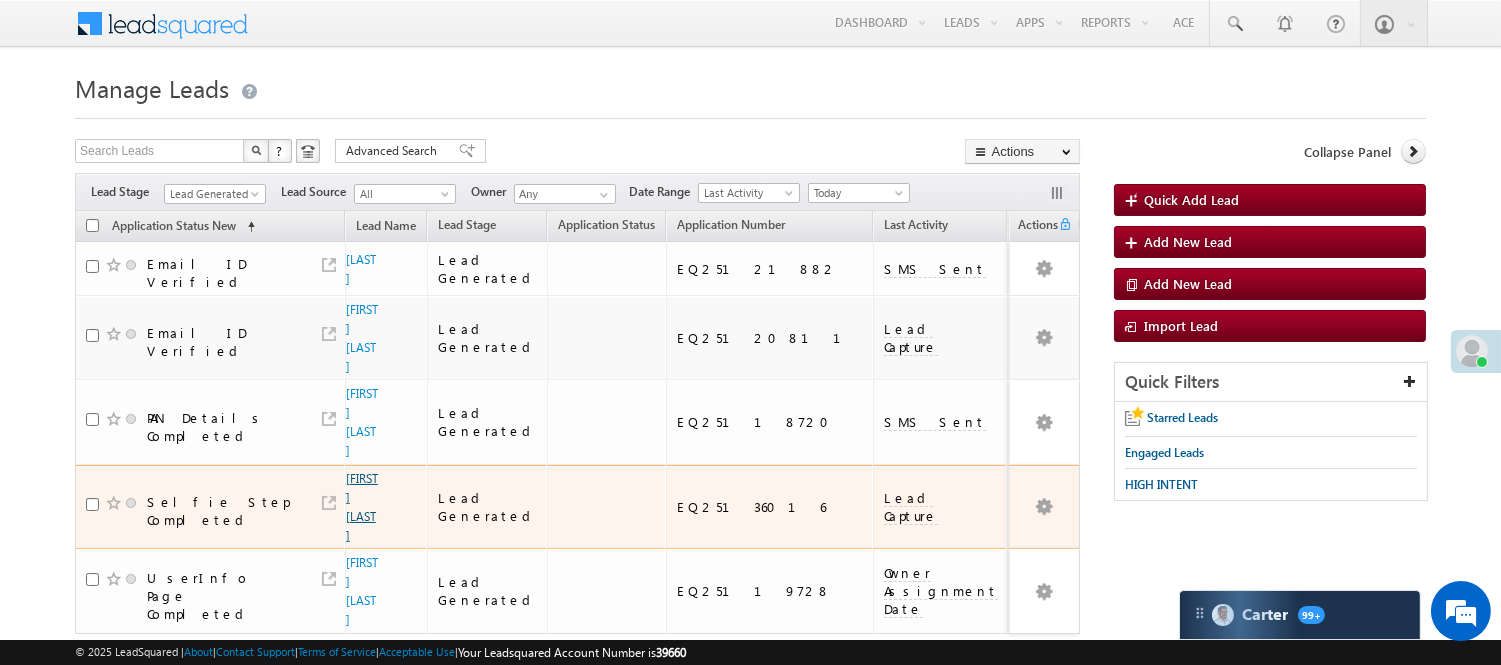 click on "[FIRST] [LAST]" at bounding box center [362, 507] 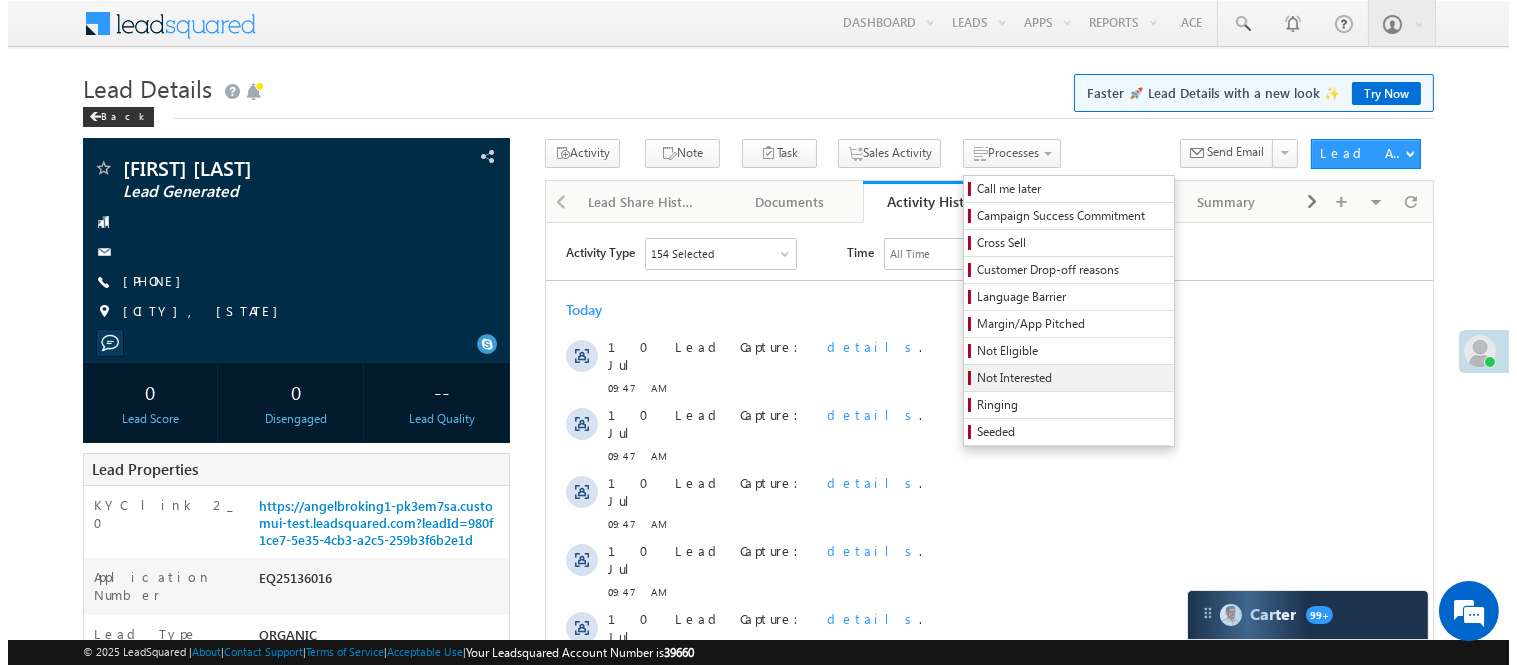 scroll, scrollTop: 0, scrollLeft: 0, axis: both 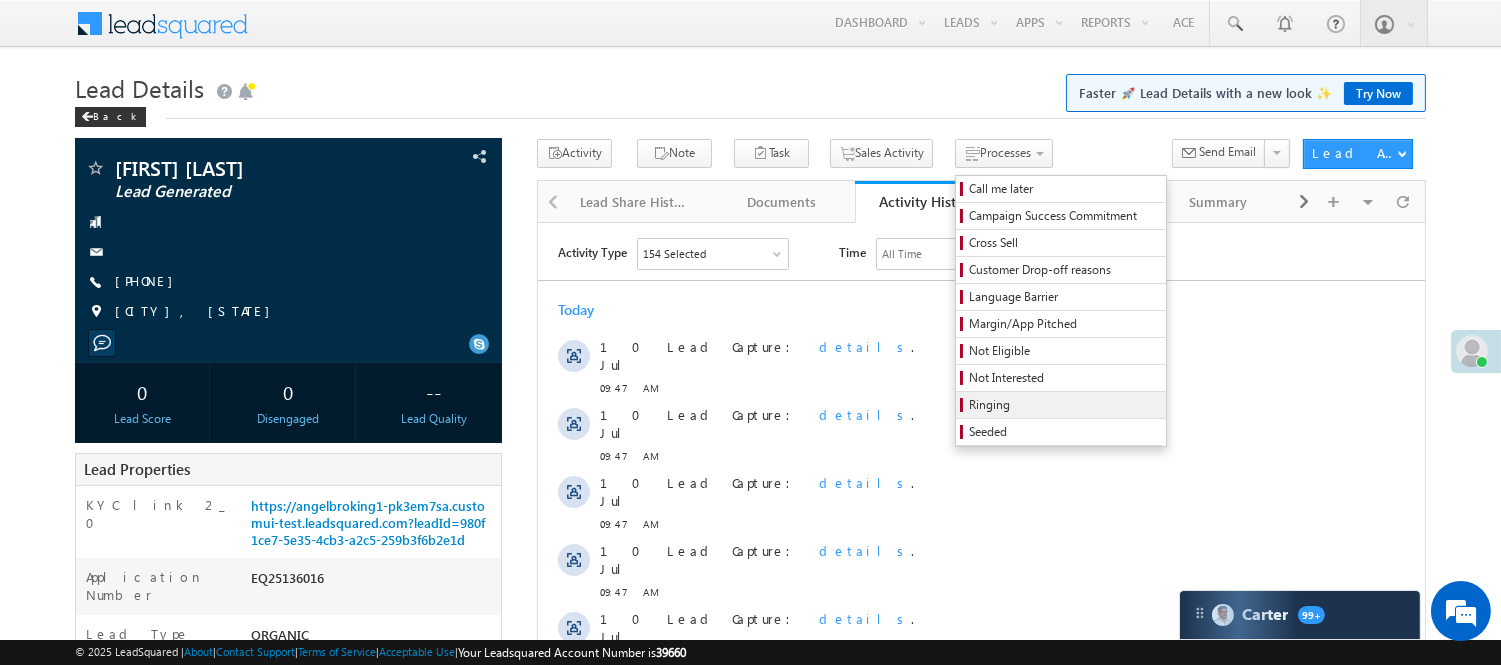 click on "Ringing" at bounding box center (1064, 405) 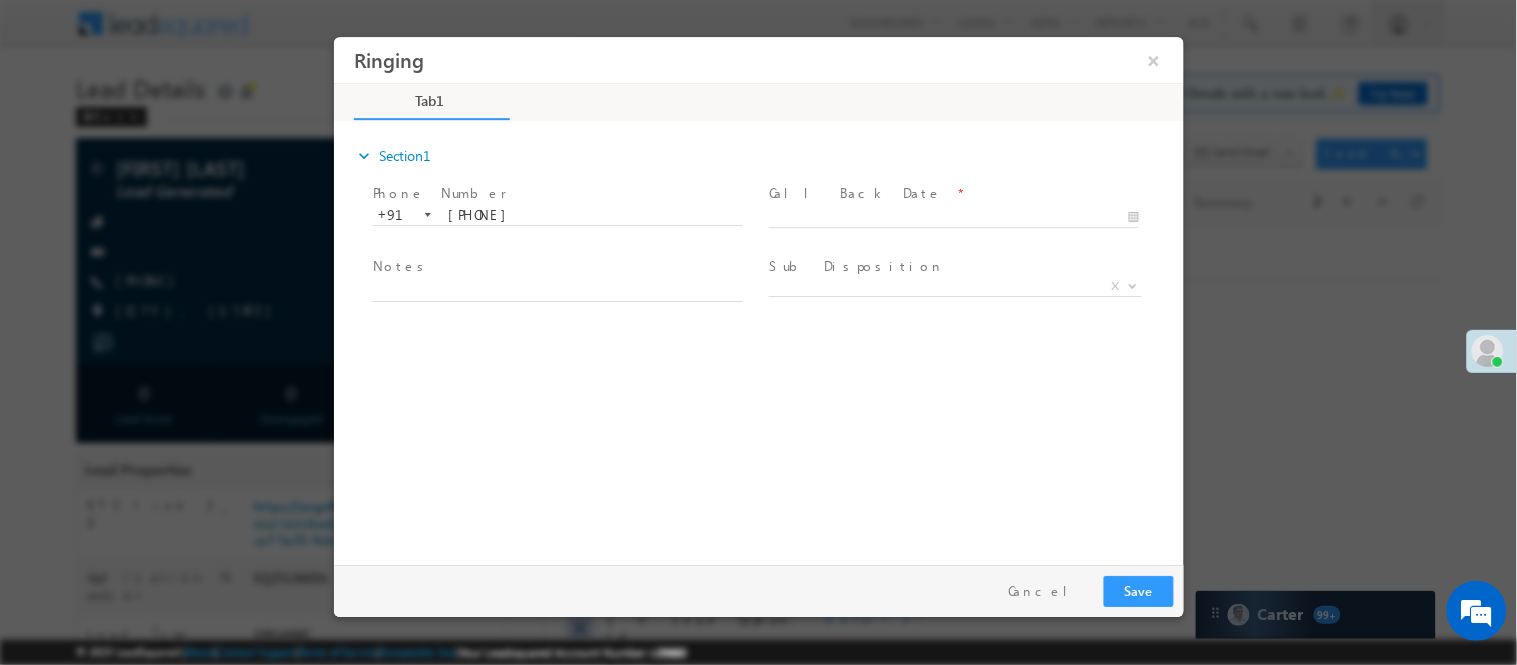 scroll, scrollTop: 0, scrollLeft: 0, axis: both 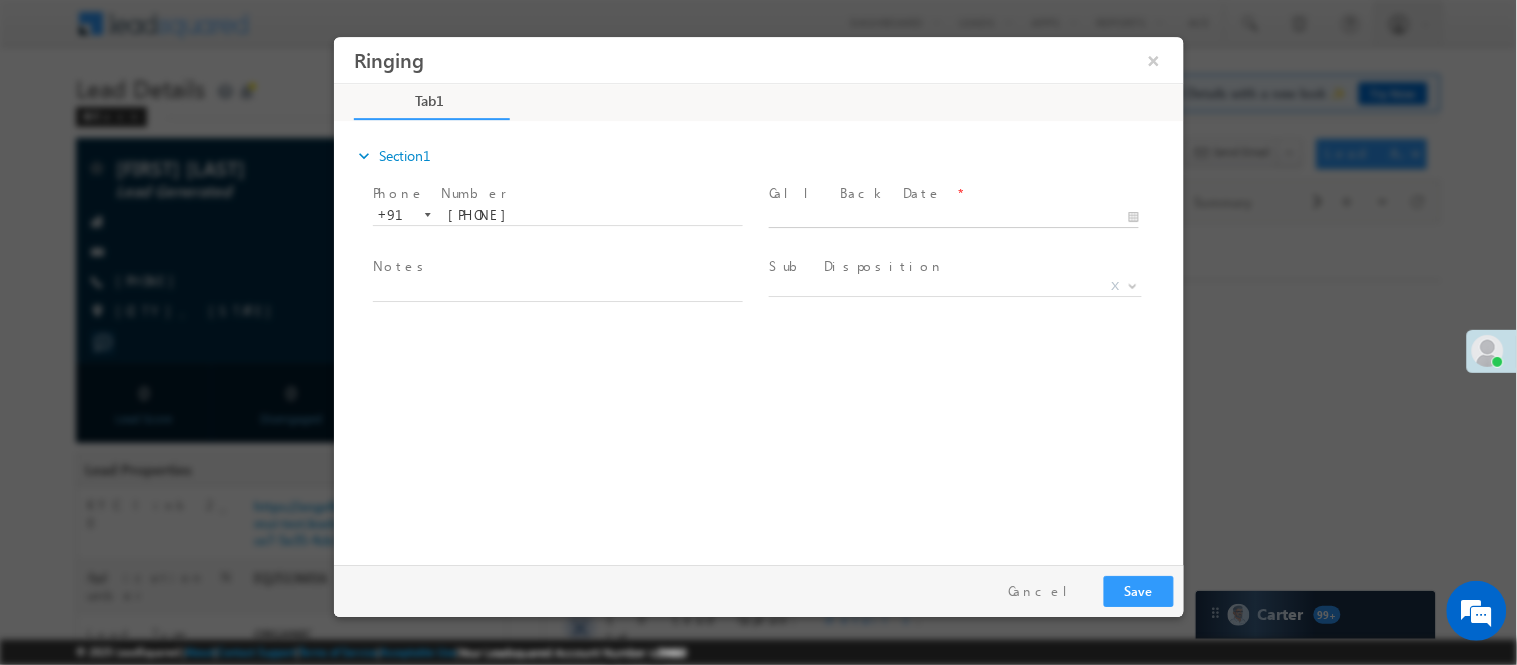 click on "Ringing
×" at bounding box center (758, 295) 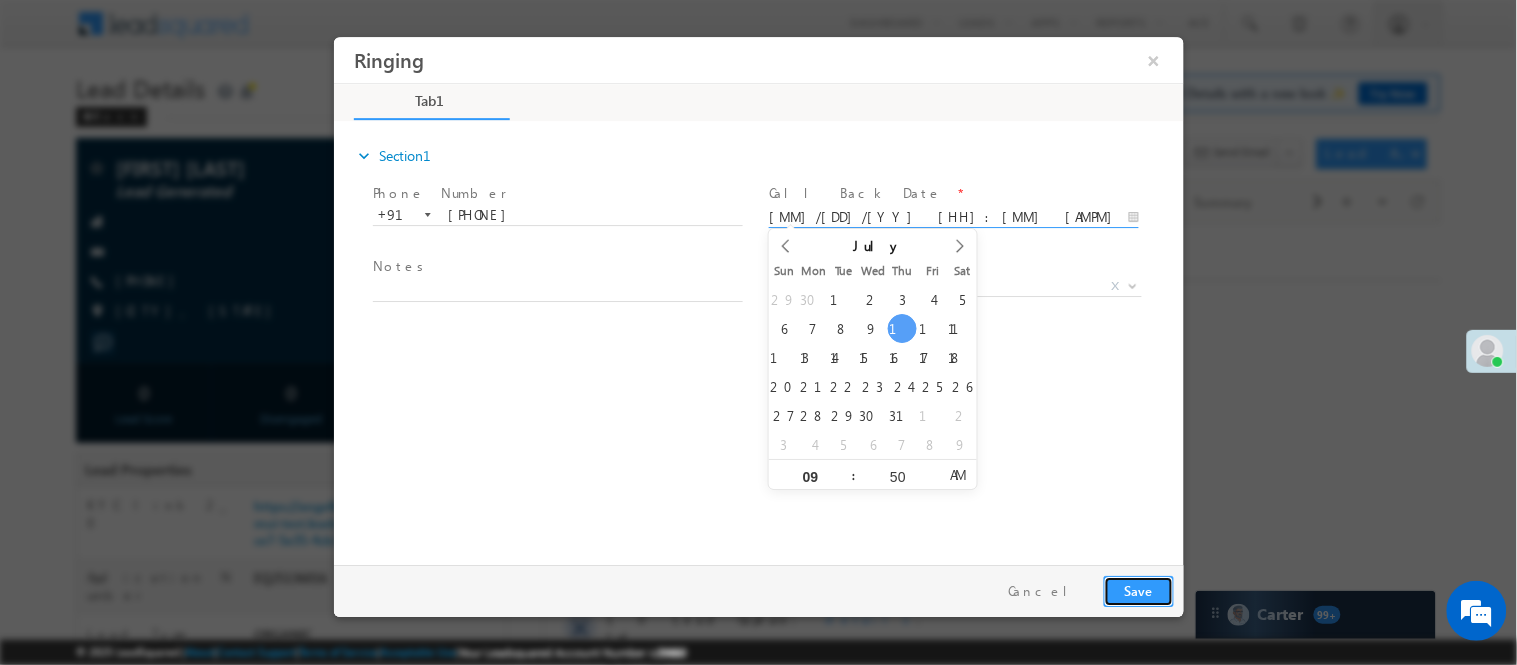 click on "Pay & Save
Save
Cancel" at bounding box center (763, 590) 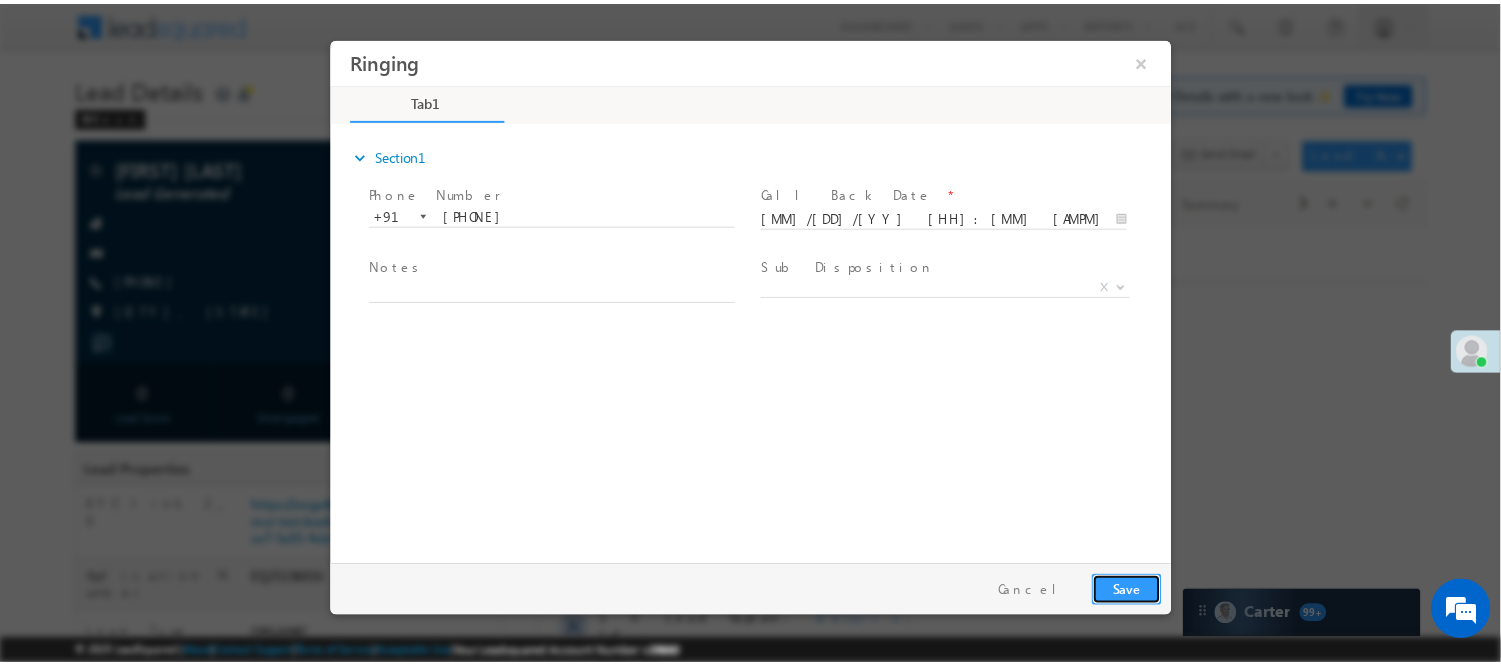 scroll, scrollTop: 0, scrollLeft: 0, axis: both 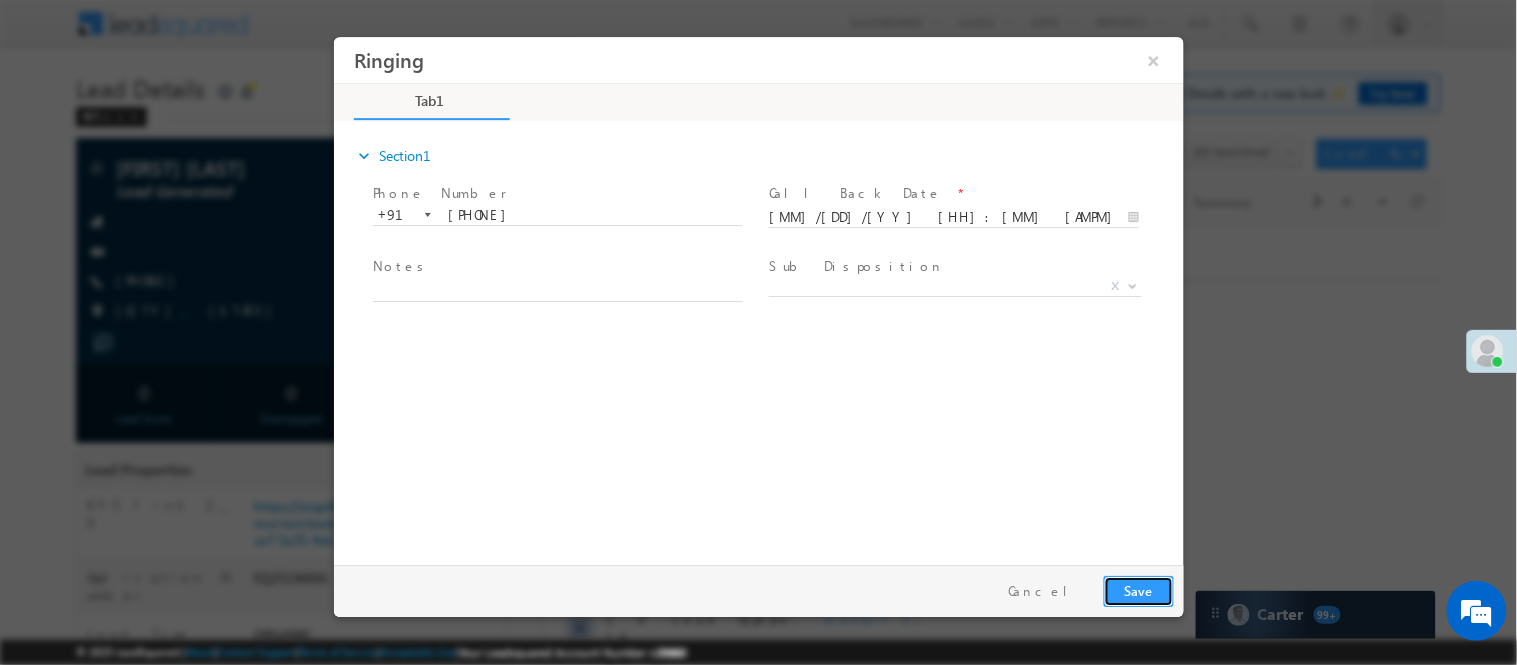click on "Save" at bounding box center [1138, 590] 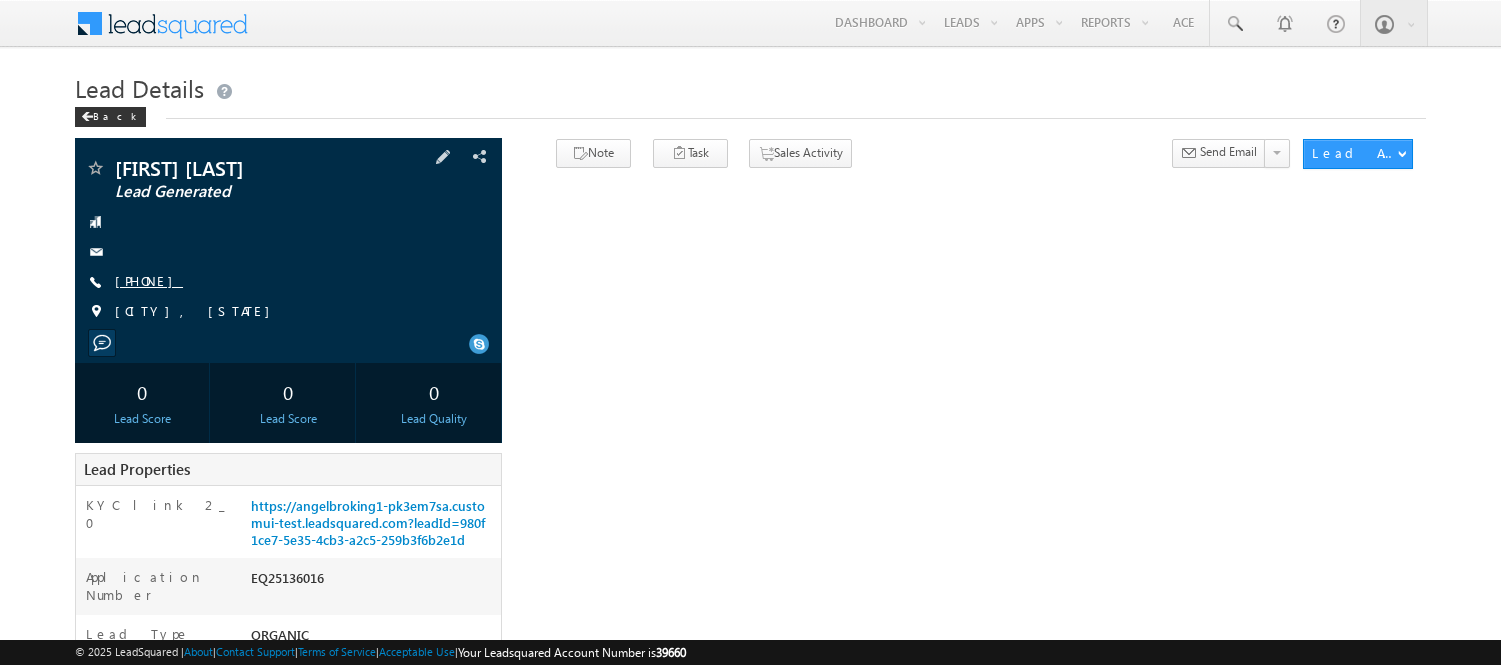 click on "[PHONE]" at bounding box center [149, 280] 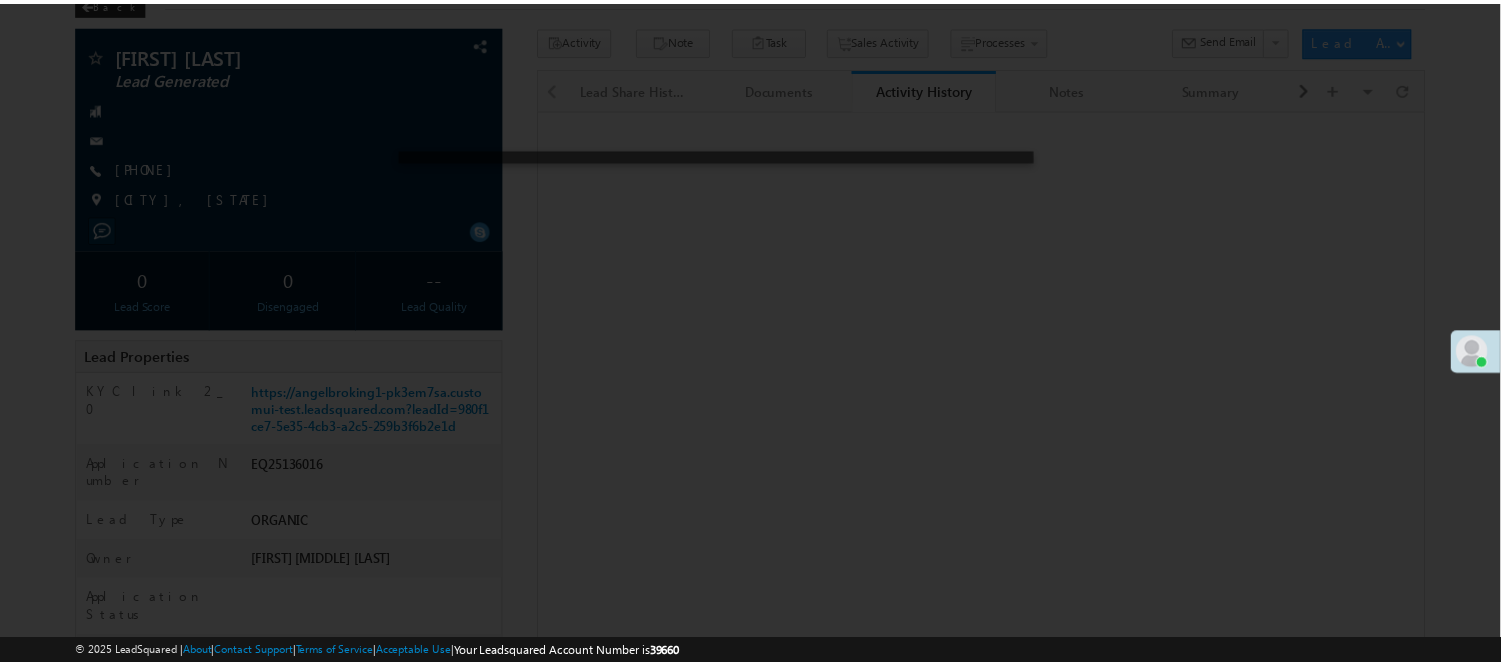 scroll, scrollTop: 113, scrollLeft: 0, axis: vertical 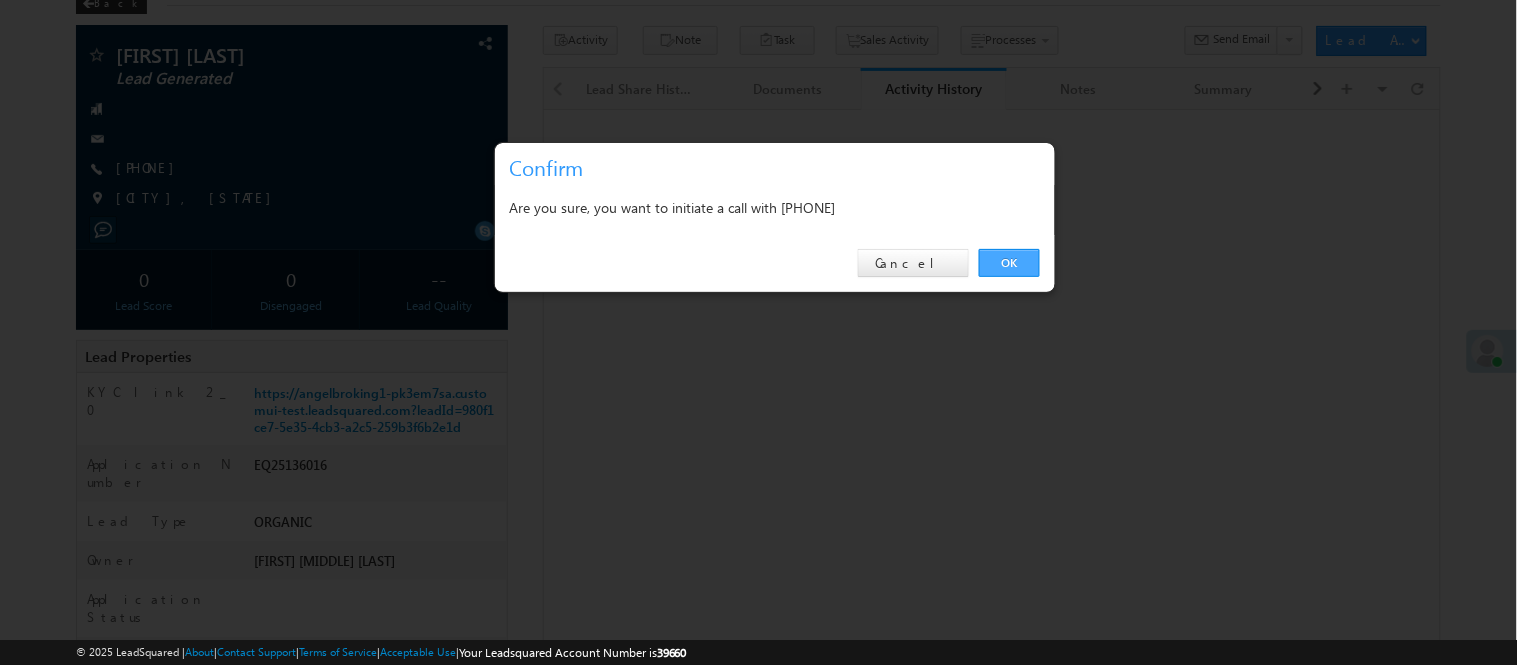 click on "OK Cancel" at bounding box center (775, 263) 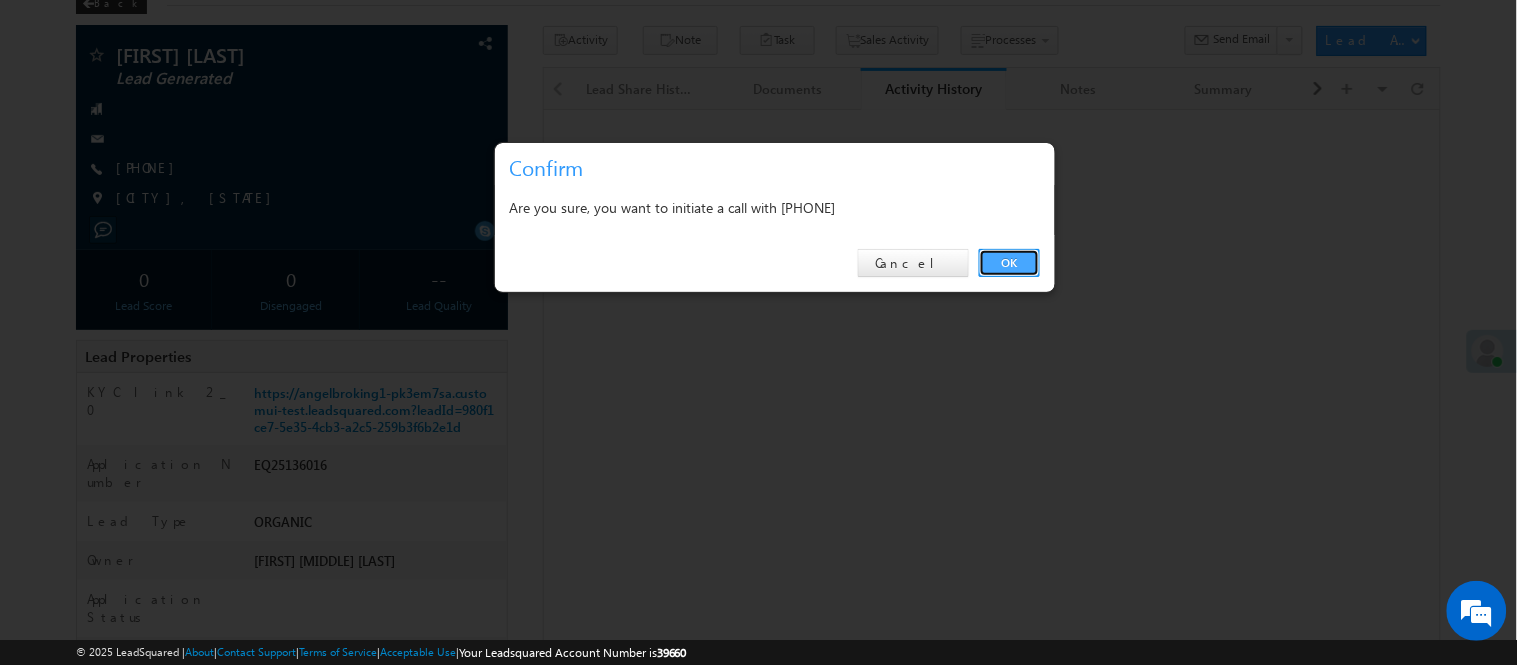 click on "OK" at bounding box center (1009, 263) 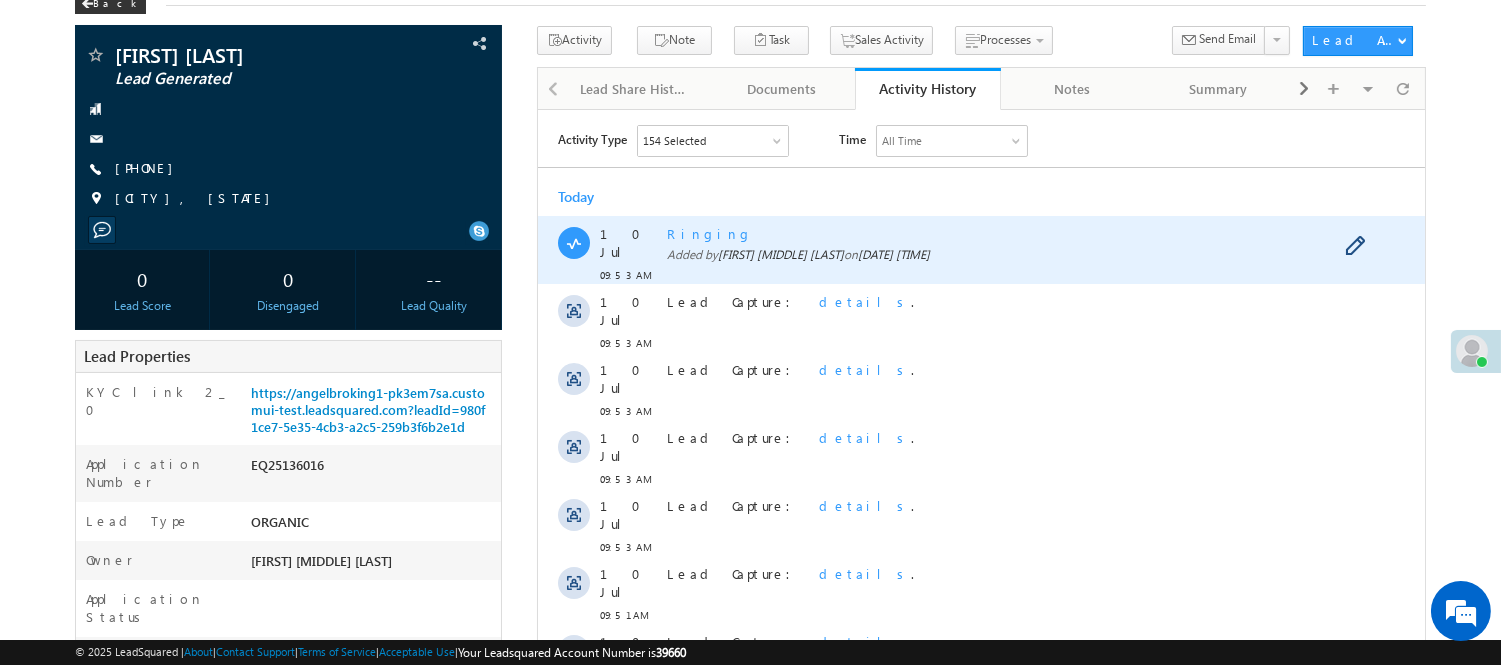 scroll, scrollTop: 0, scrollLeft: 0, axis: both 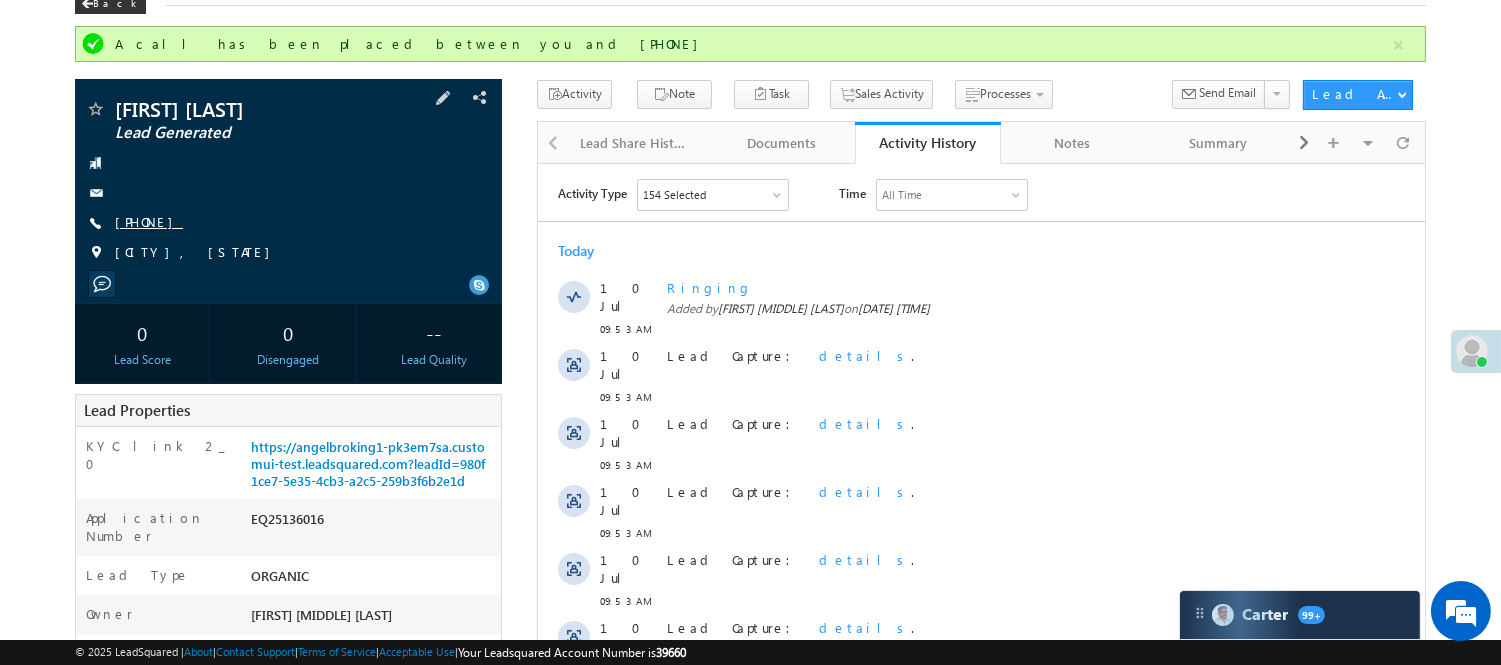 click on "[PHONE]" at bounding box center (149, 221) 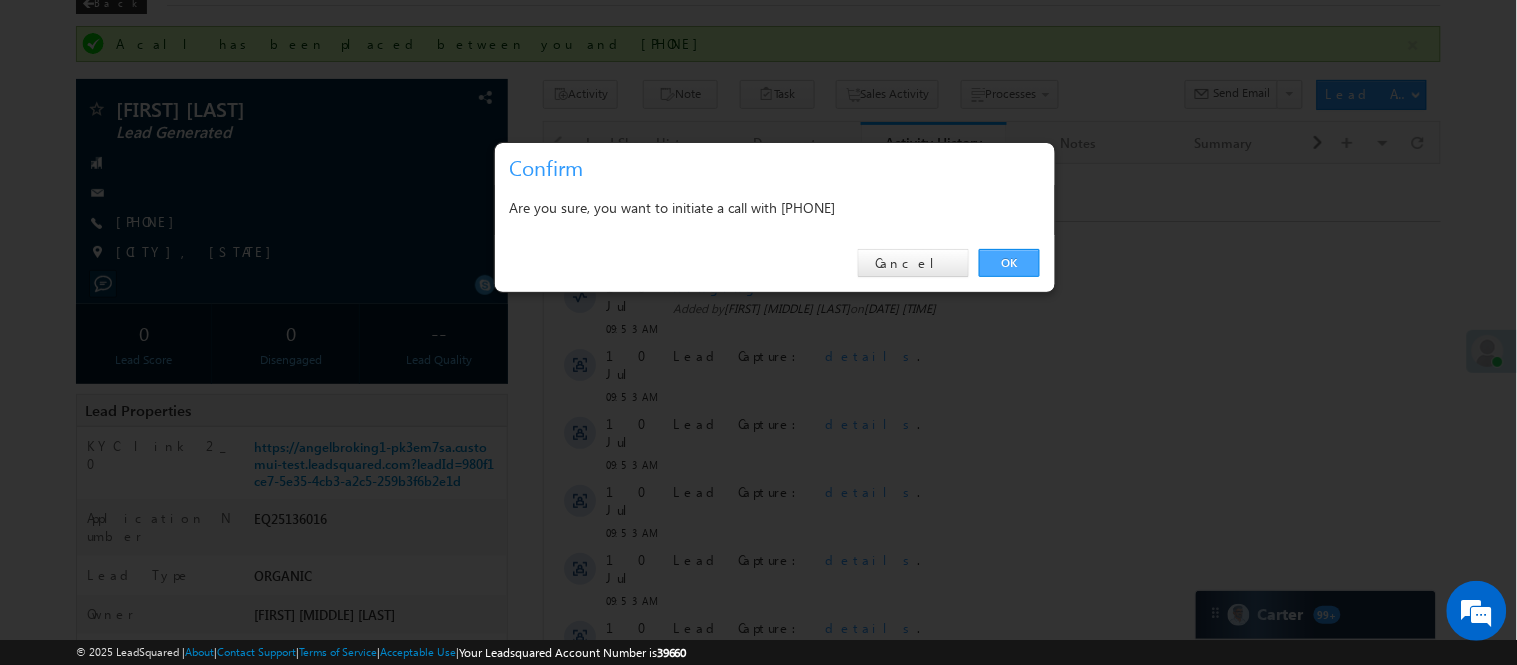 click on "OK" at bounding box center [1009, 263] 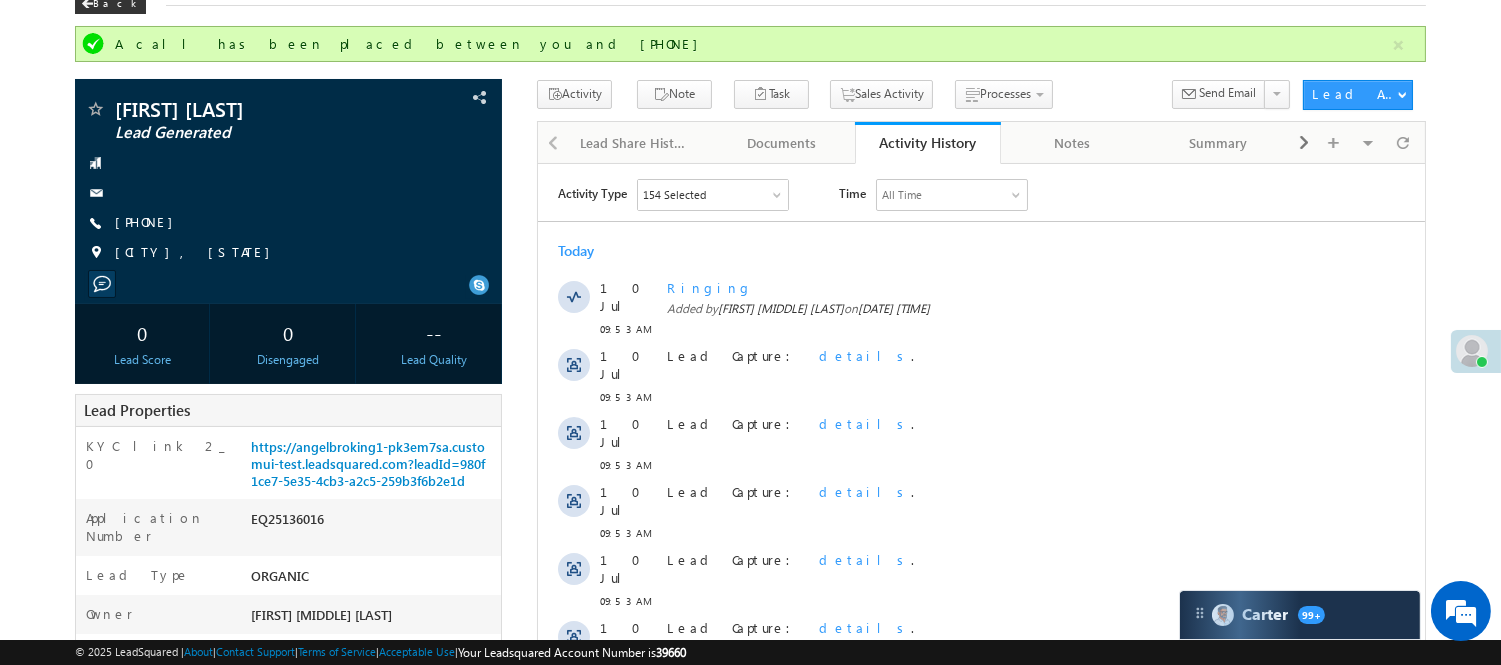 scroll, scrollTop: 0, scrollLeft: 0, axis: both 